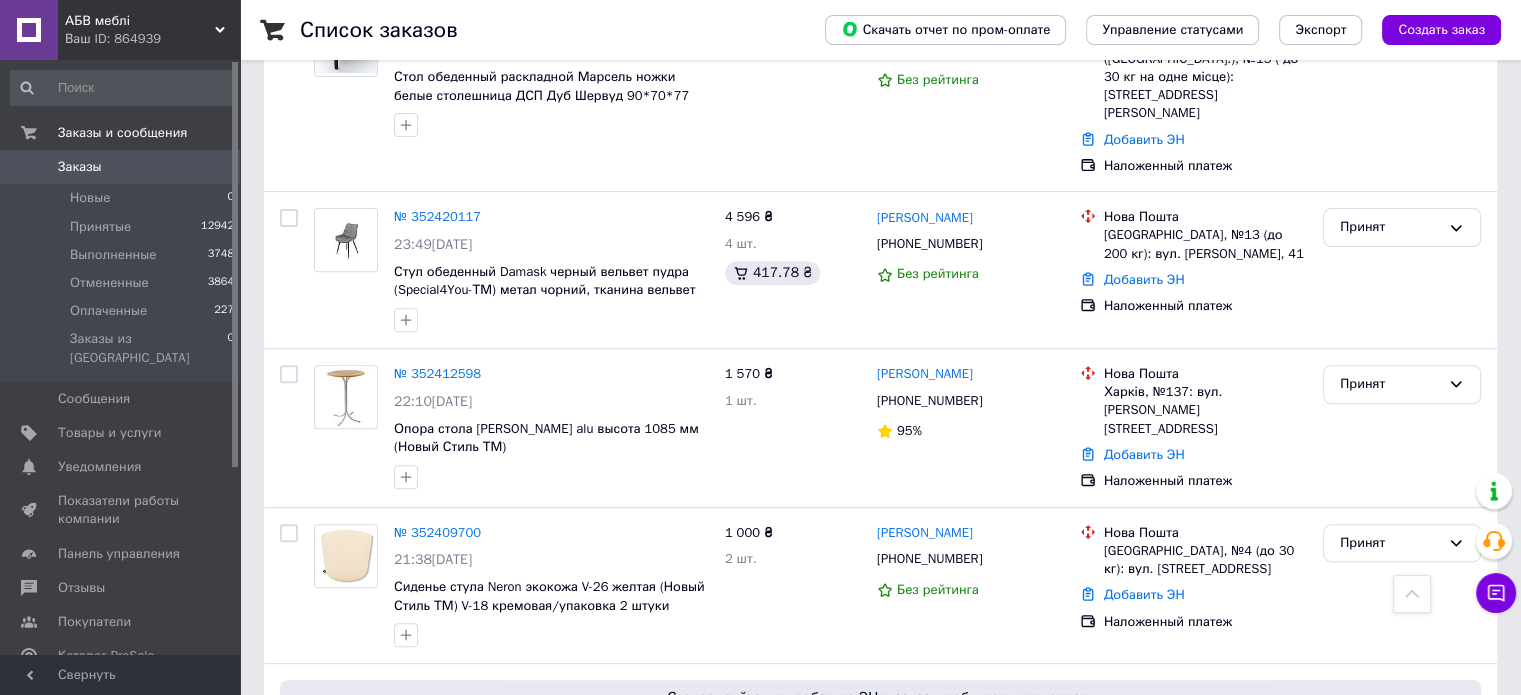 scroll, scrollTop: 700, scrollLeft: 0, axis: vertical 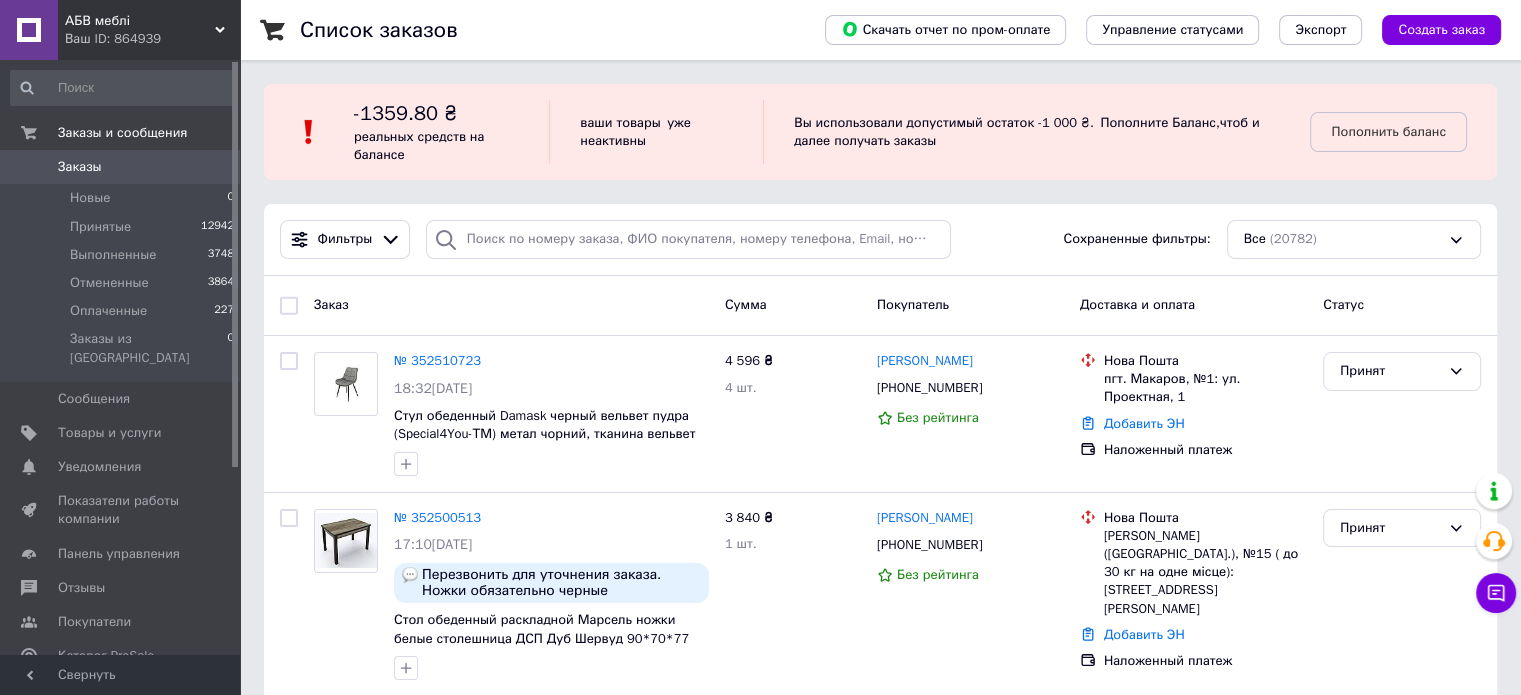 click on "Заказы" at bounding box center (80, 167) 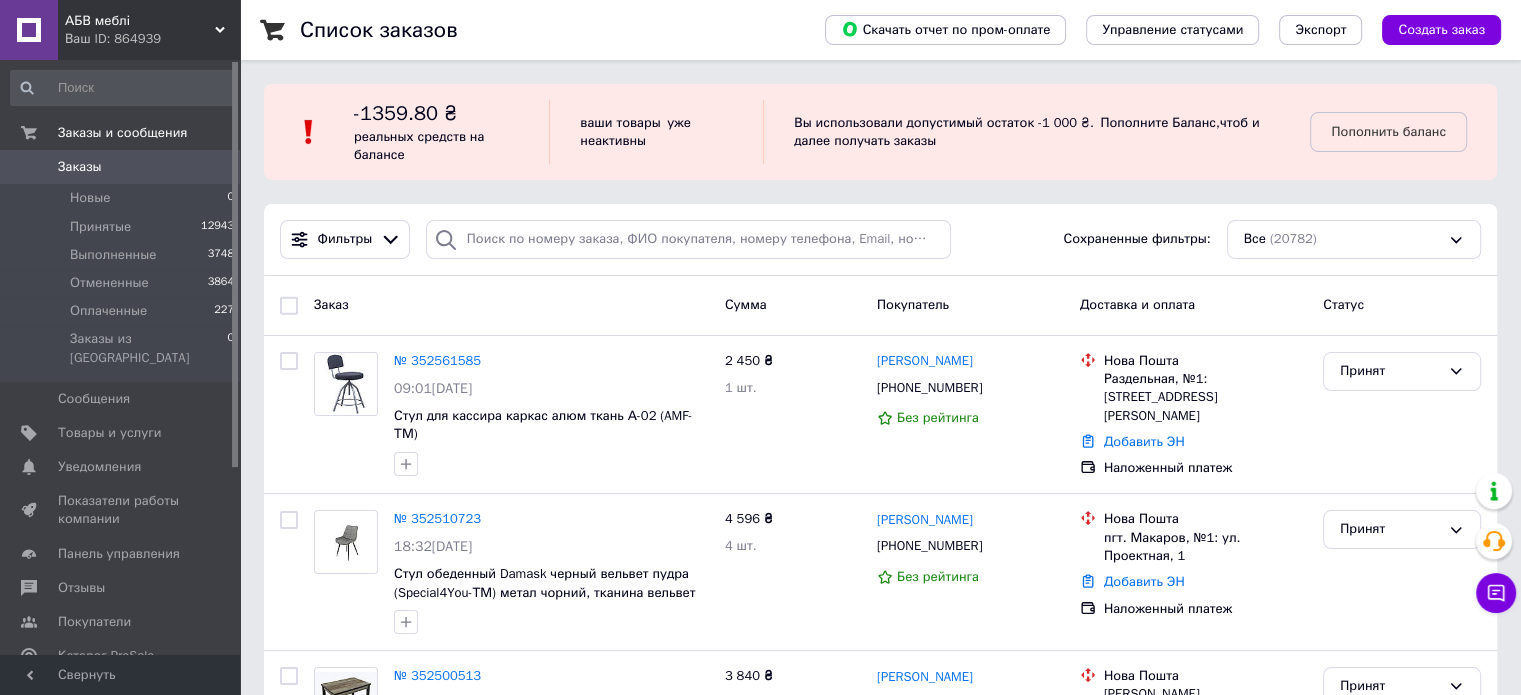 drag, startPoint x: 388, startPoint y: 236, endPoint x: 600, endPoint y: 305, distance: 222.94618 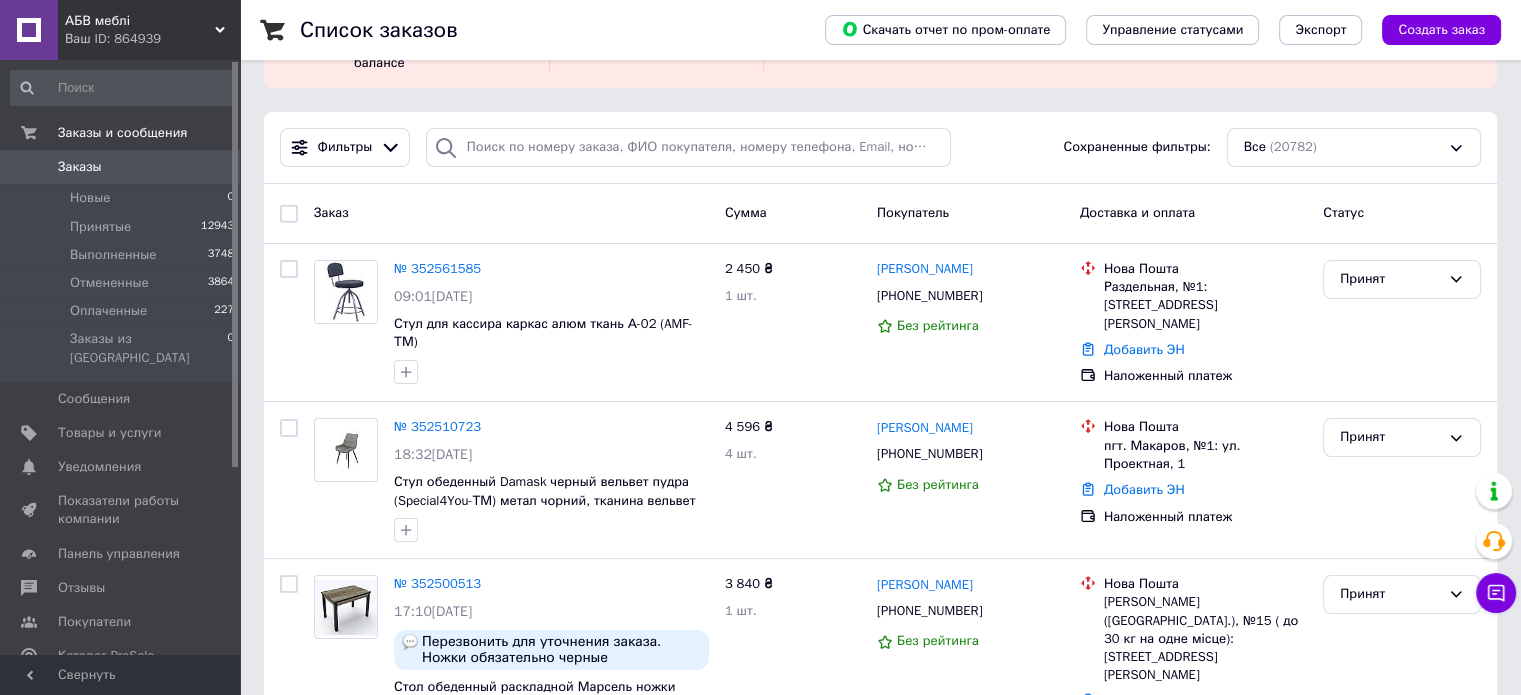scroll, scrollTop: 100, scrollLeft: 0, axis: vertical 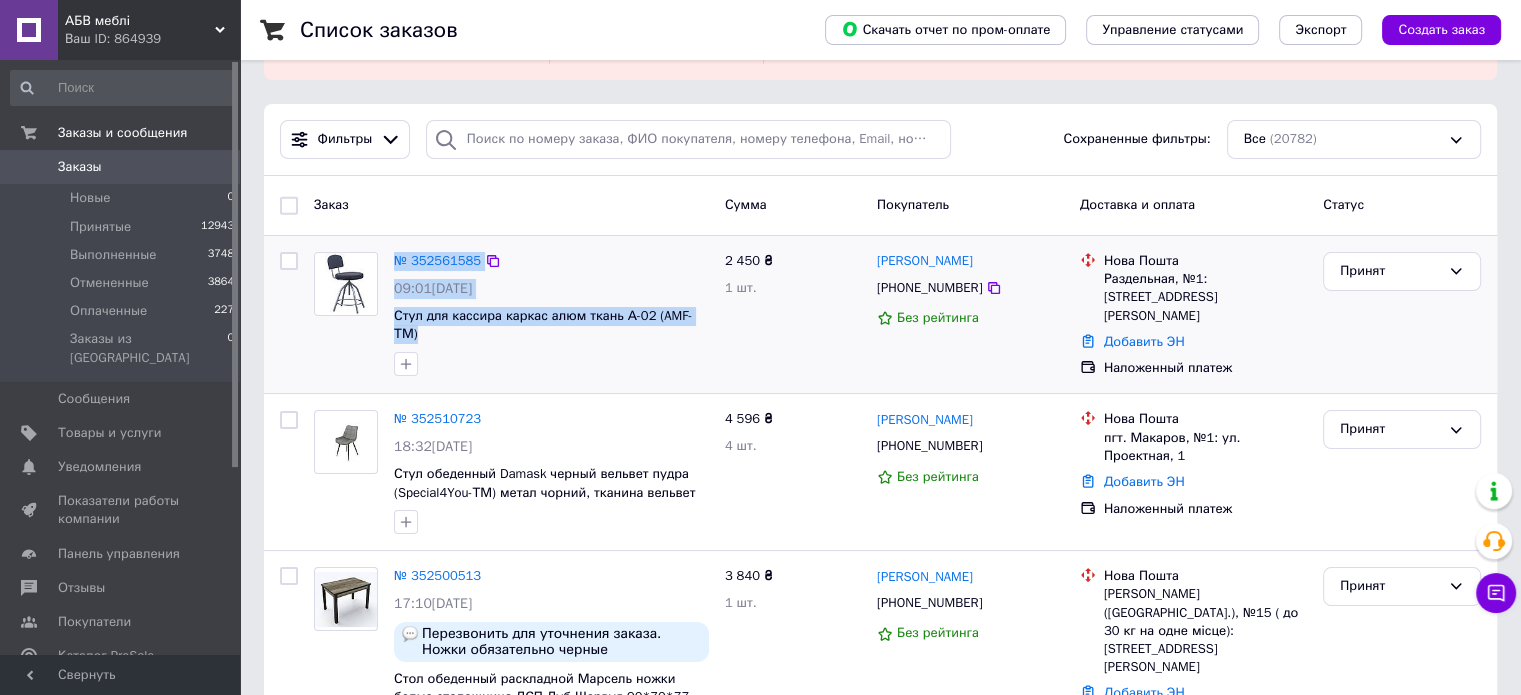drag, startPoint x: 387, startPoint y: 258, endPoint x: 704, endPoint y: 327, distance: 324.42258 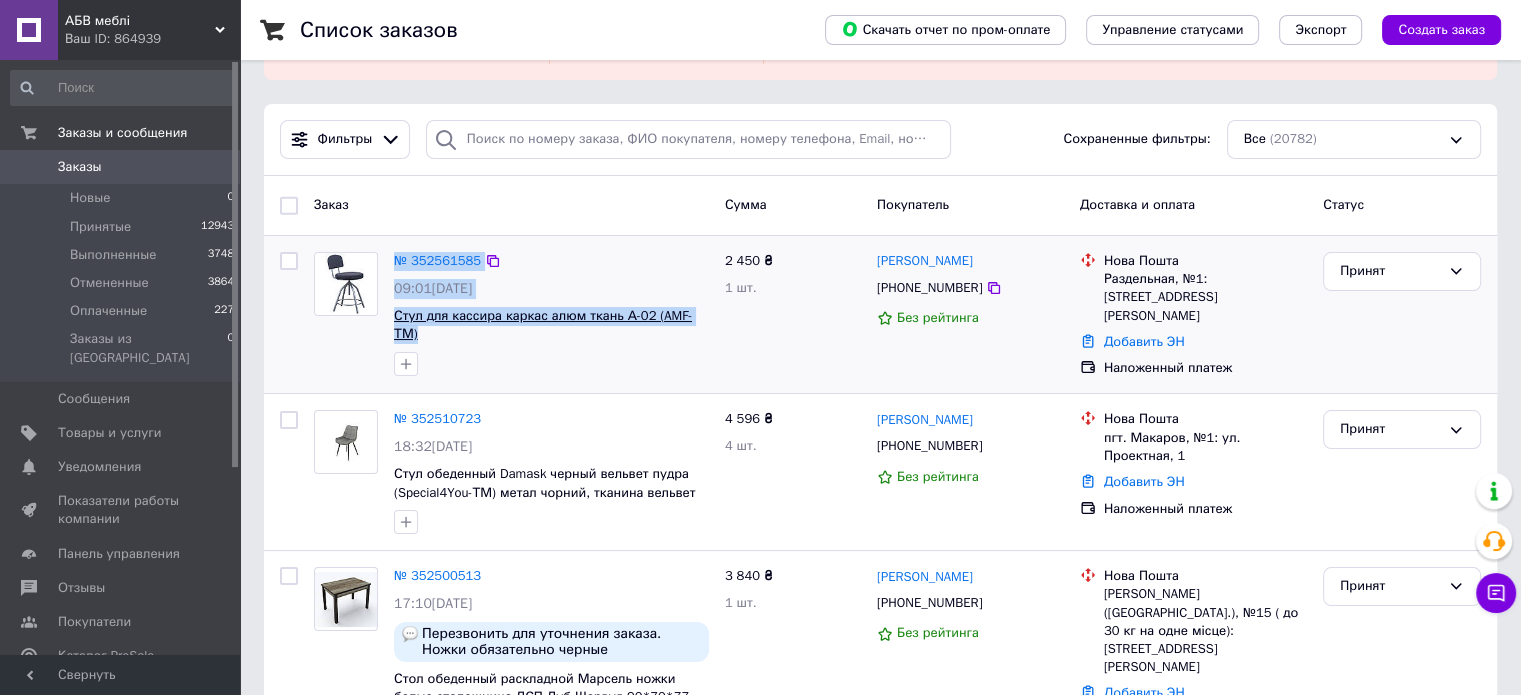 copy on "№ 352561585 09:01[DATE] Стул для кассира каркас алюм ткань А-02 (AMF-ТМ)" 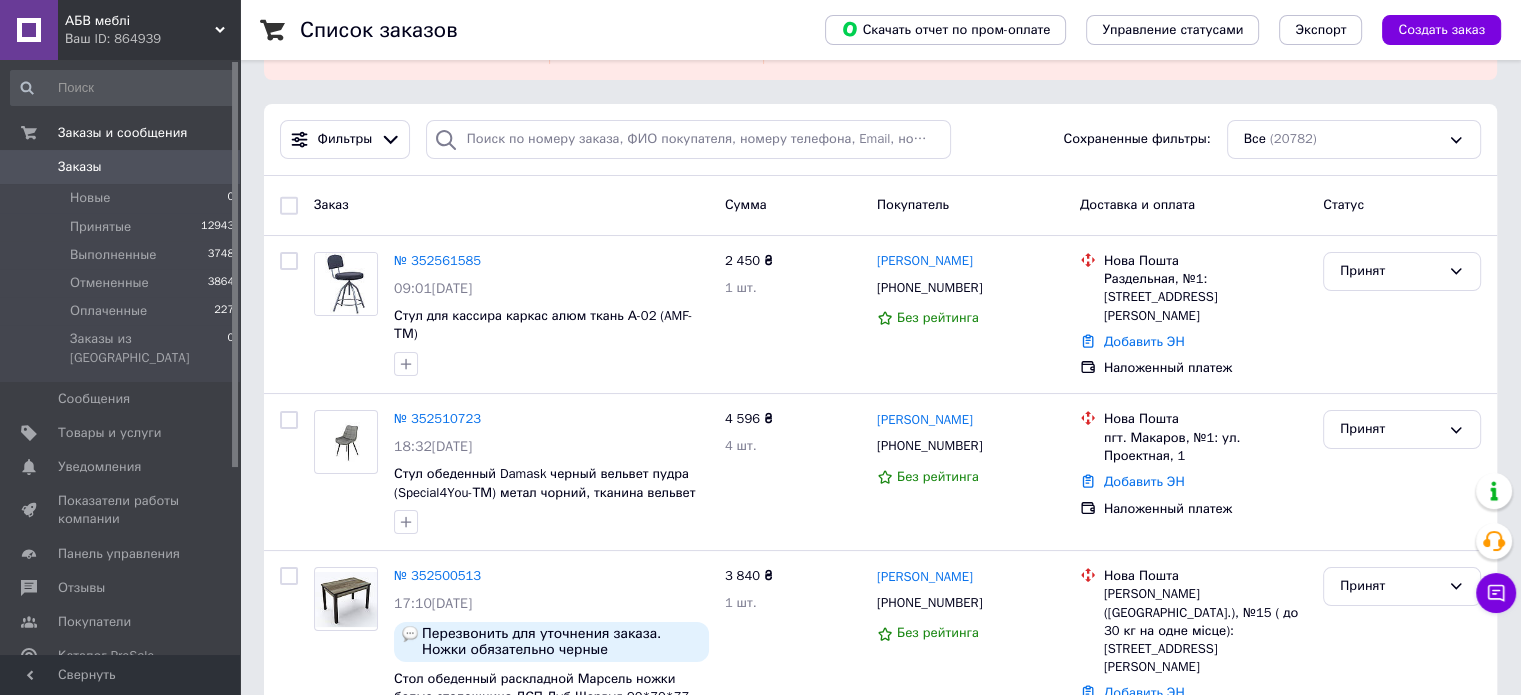 click on "Список заказов" at bounding box center (542, 30) 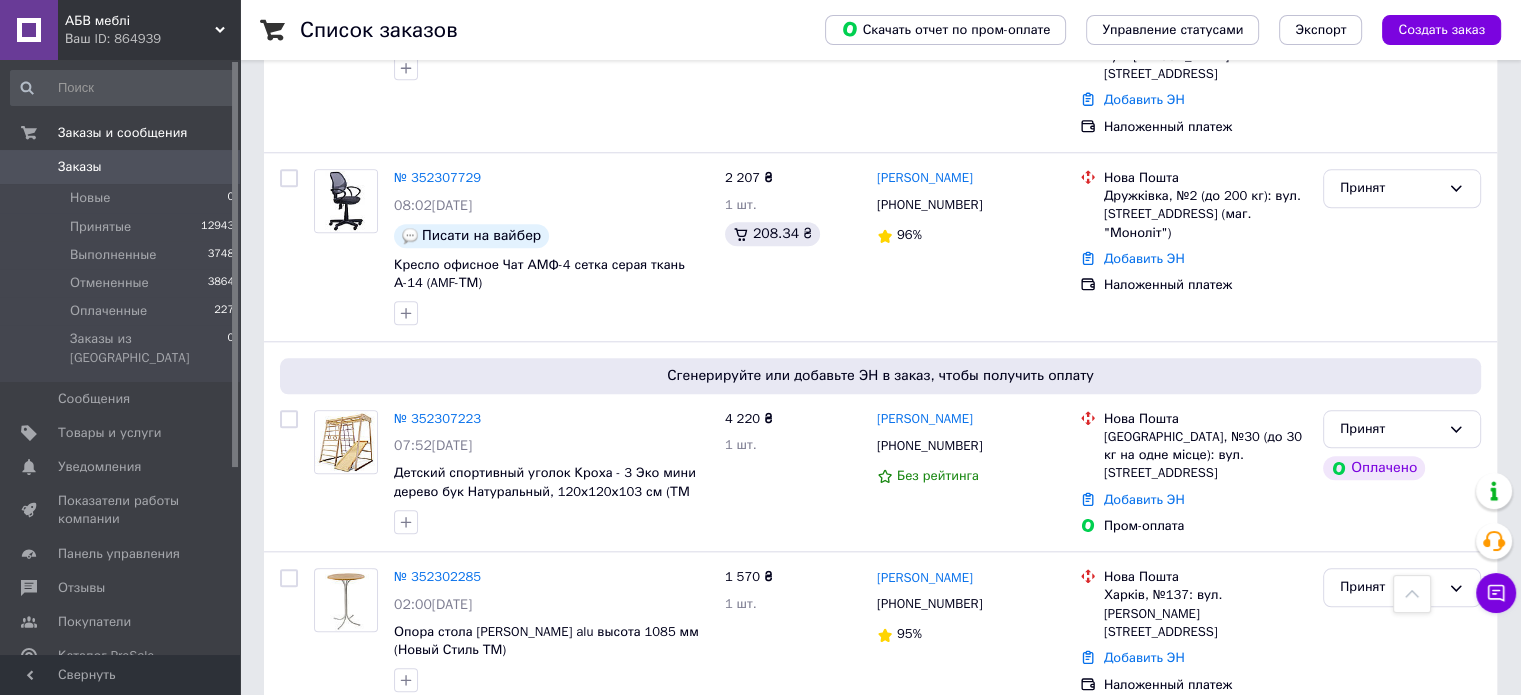 scroll, scrollTop: 2000, scrollLeft: 0, axis: vertical 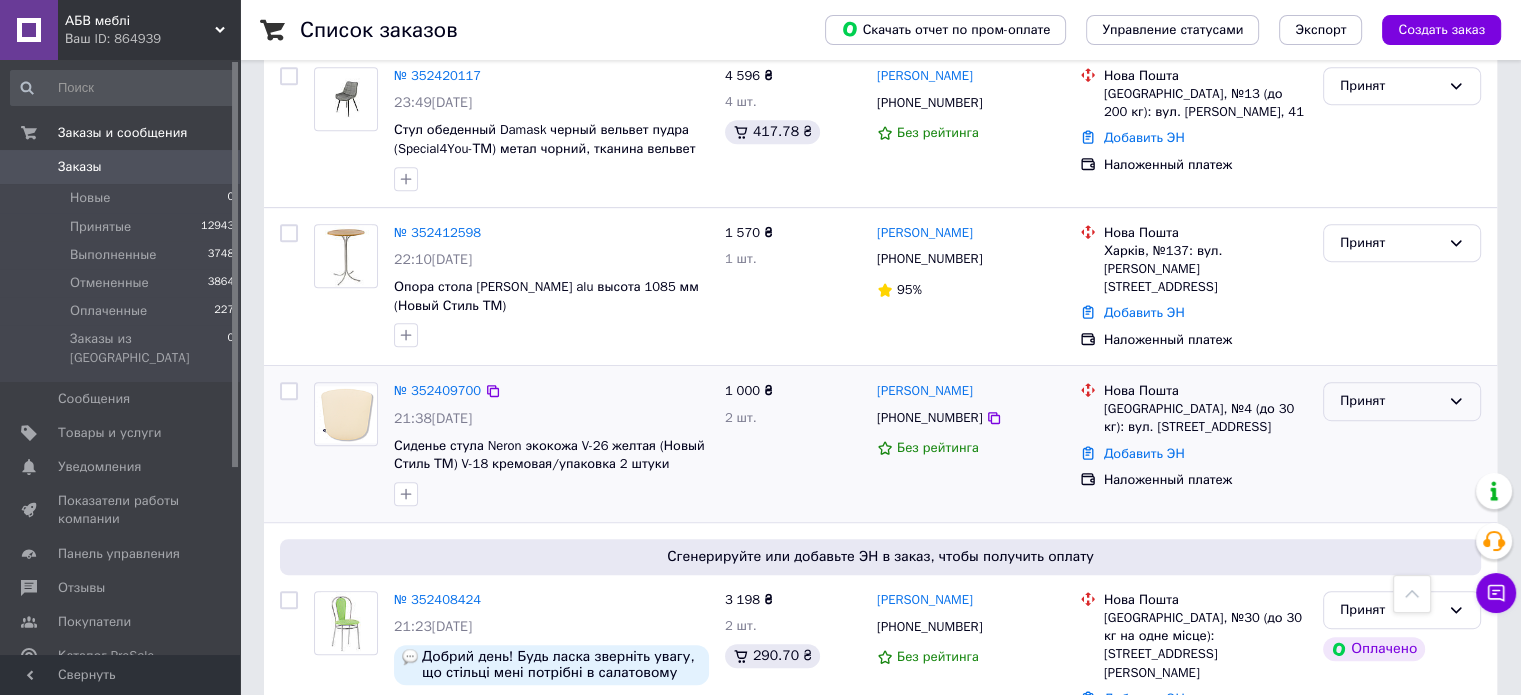 click on "Принят" at bounding box center [1390, 401] 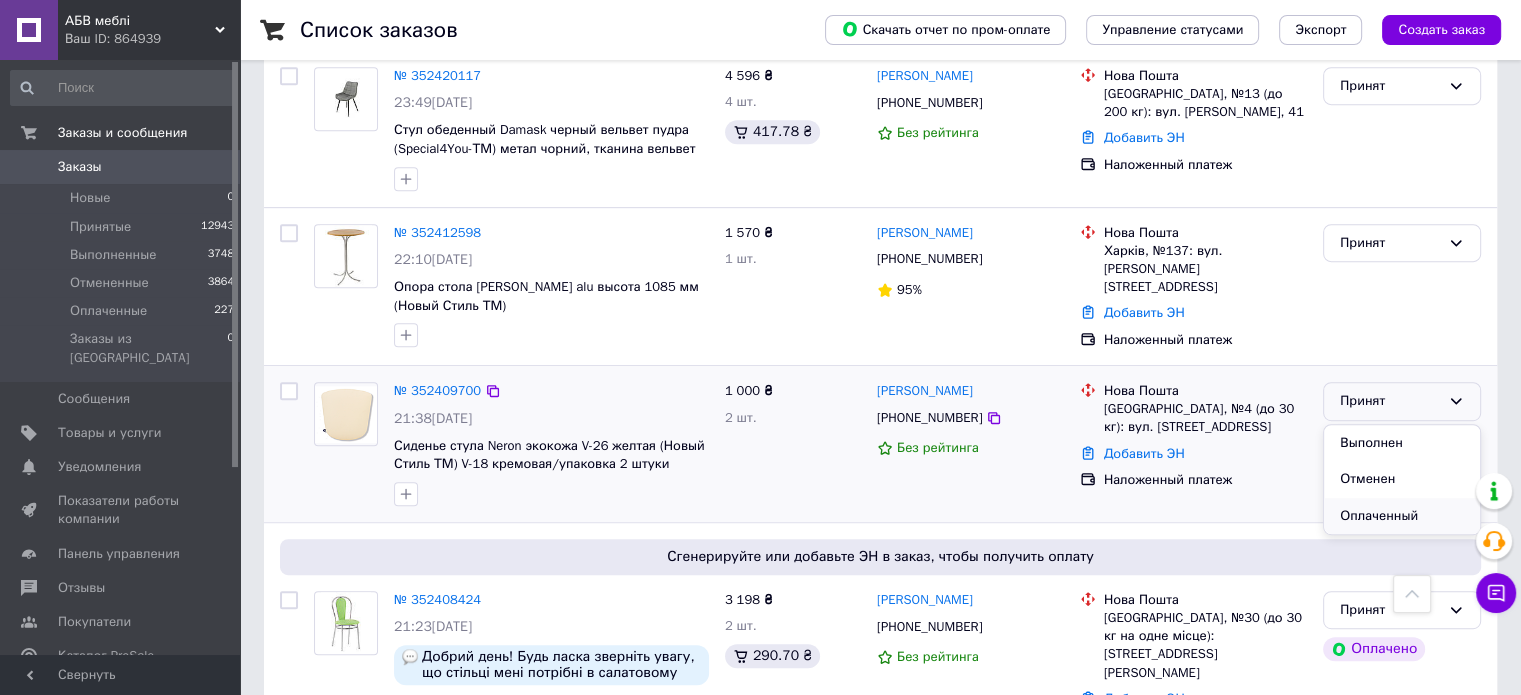 click on "Оплаченный" at bounding box center [1402, 516] 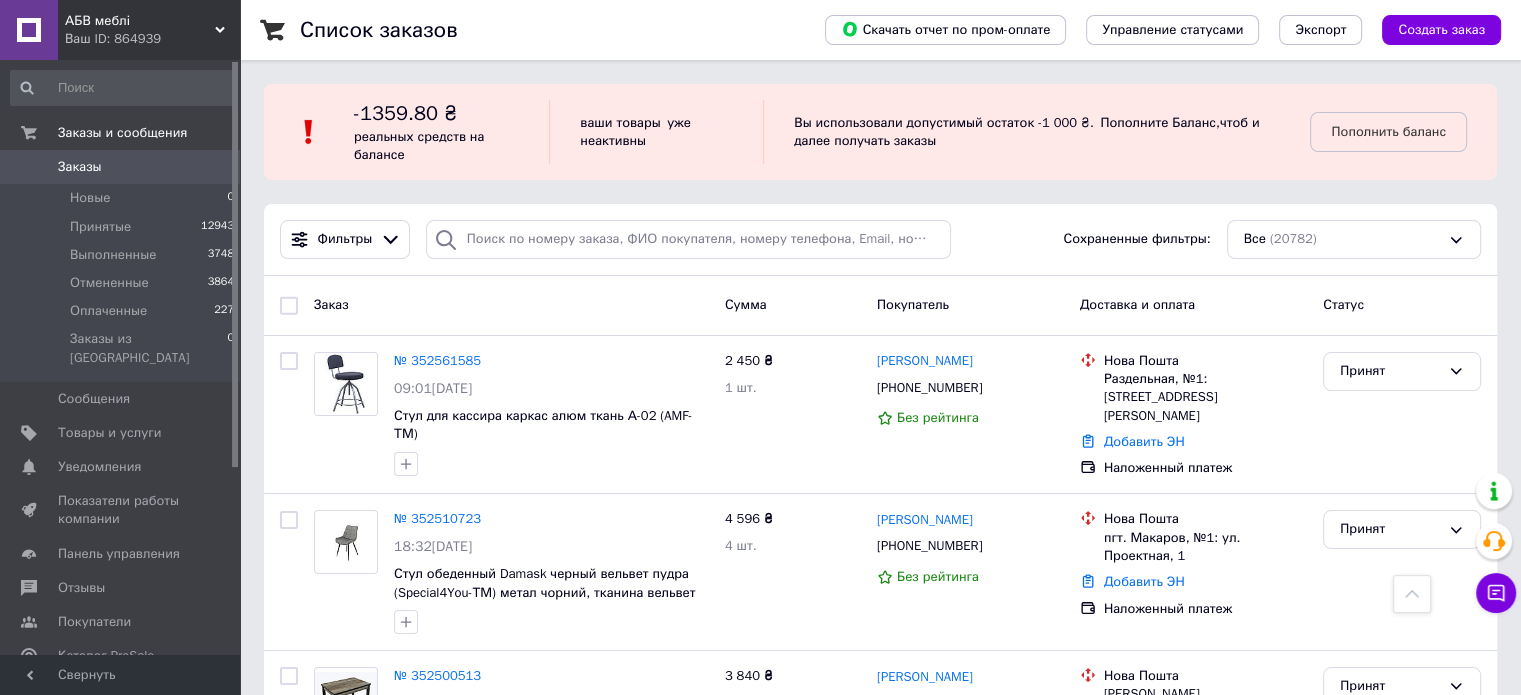 scroll, scrollTop: 0, scrollLeft: 0, axis: both 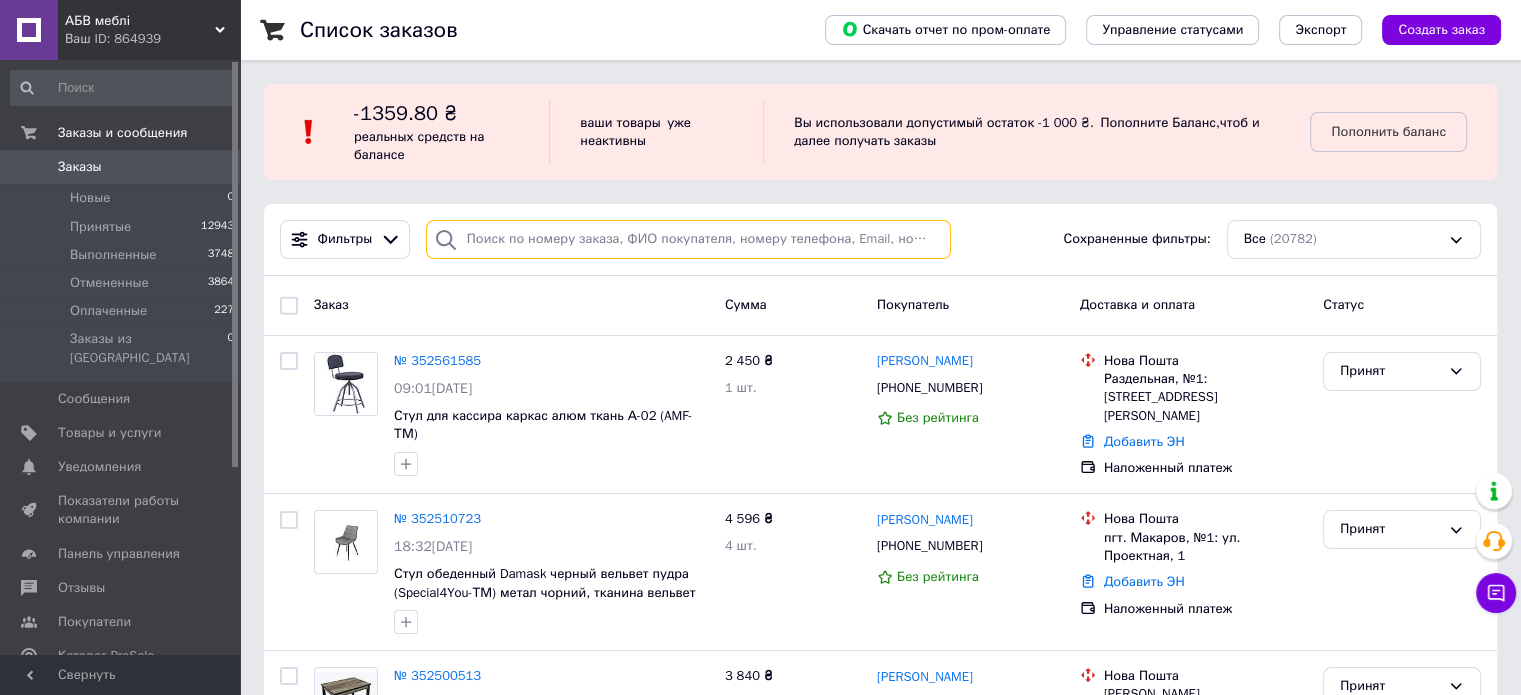 paste on "350725620" 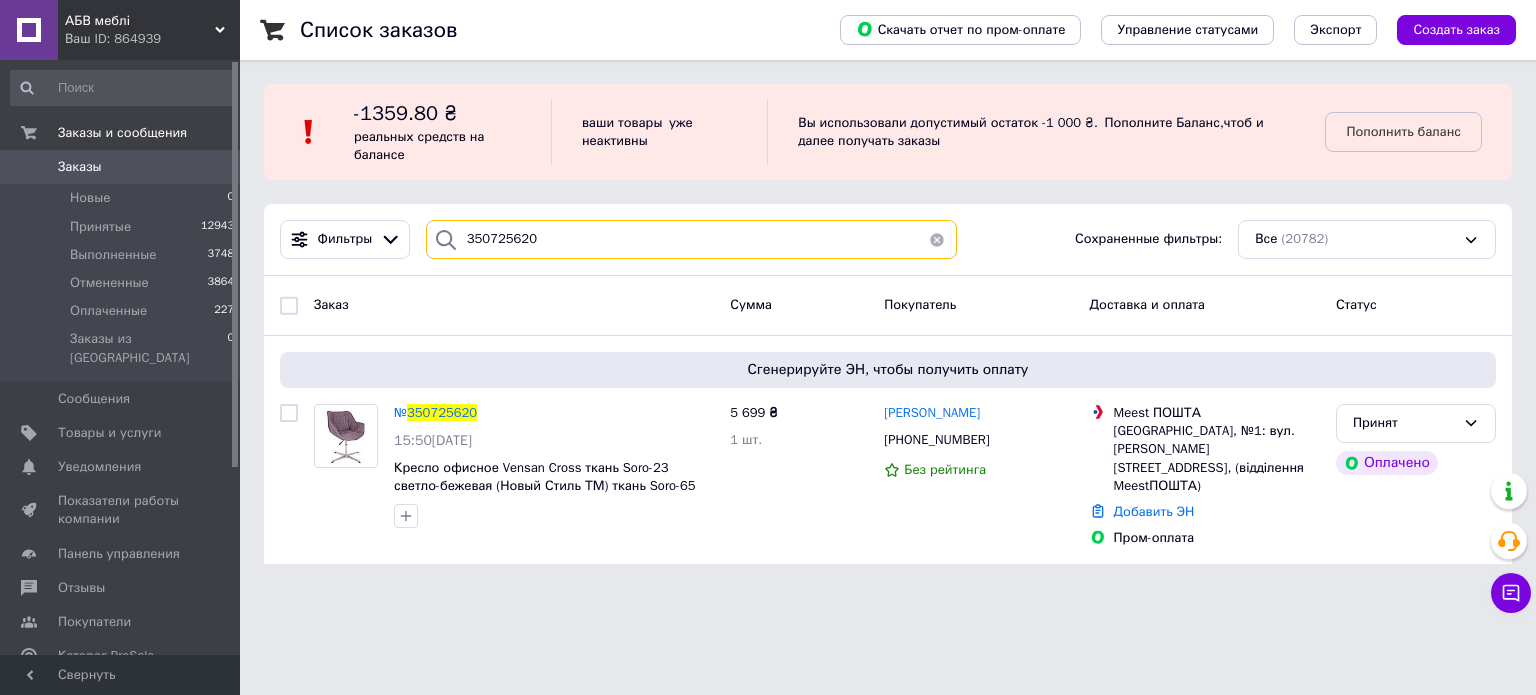 click on "350725620" at bounding box center [692, 239] 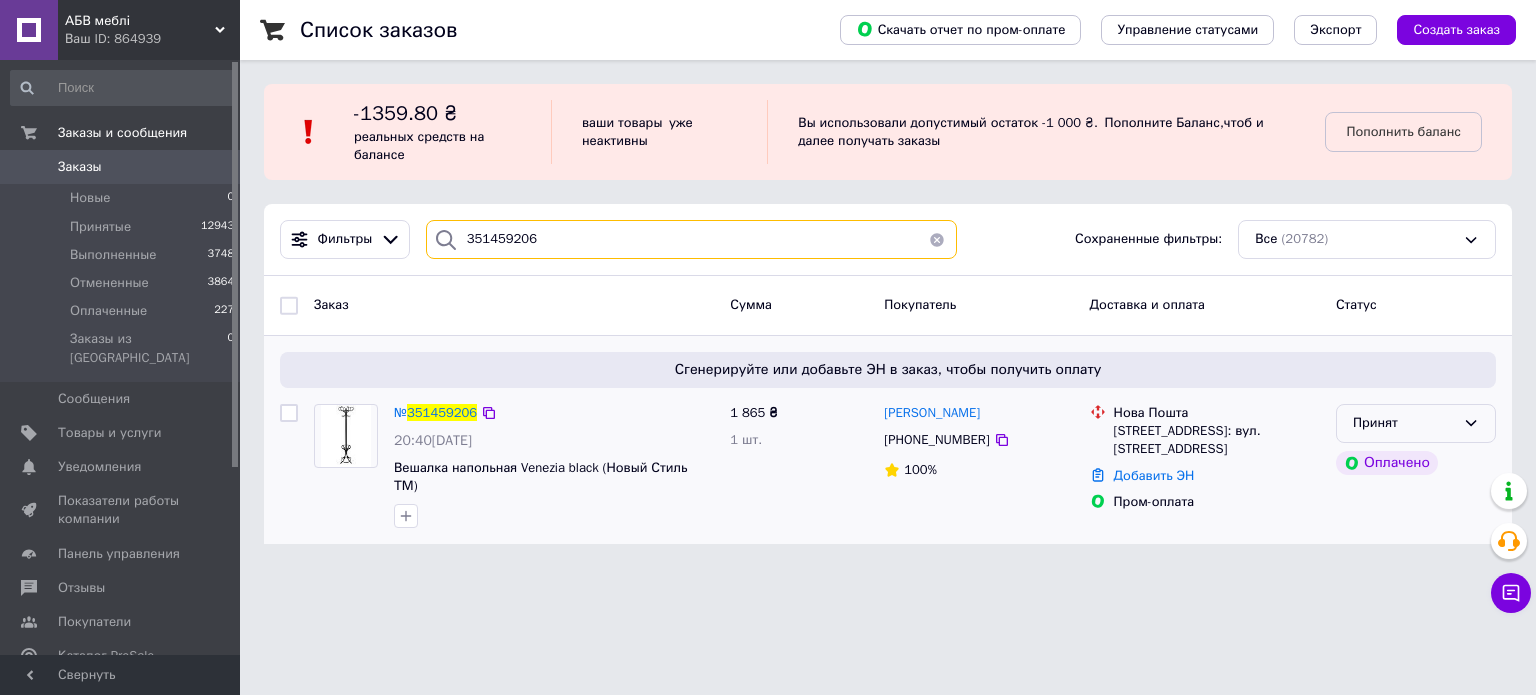 type on "351459206" 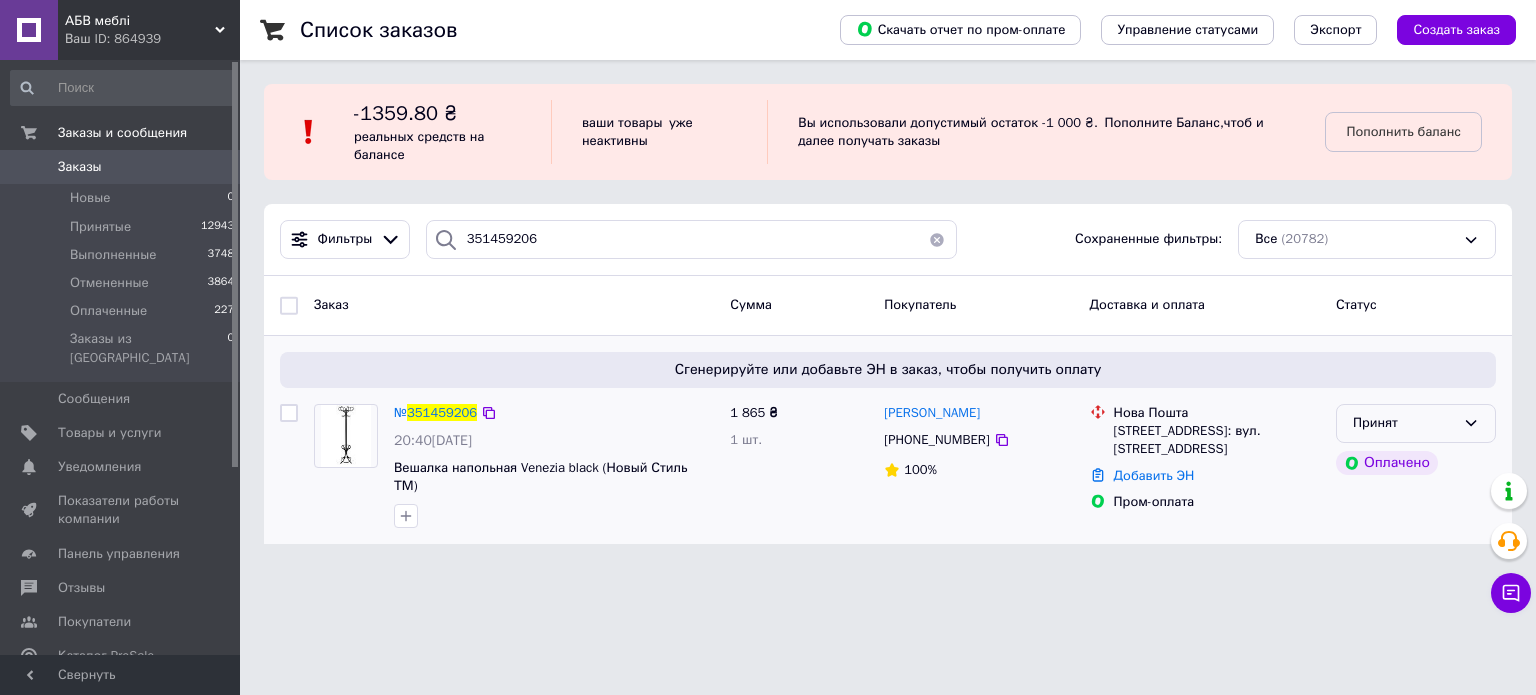 click on "Принят" at bounding box center [1404, 423] 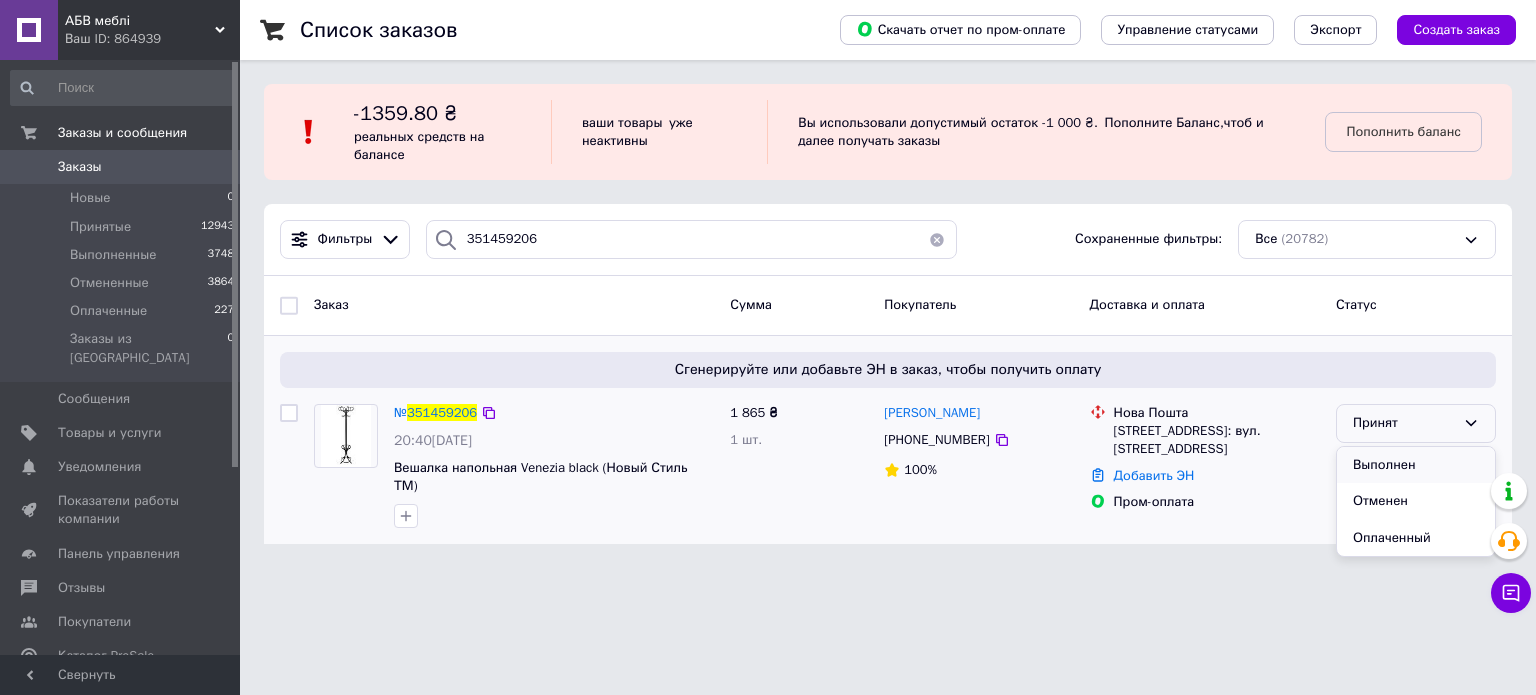click on "Выполнен" at bounding box center (1416, 465) 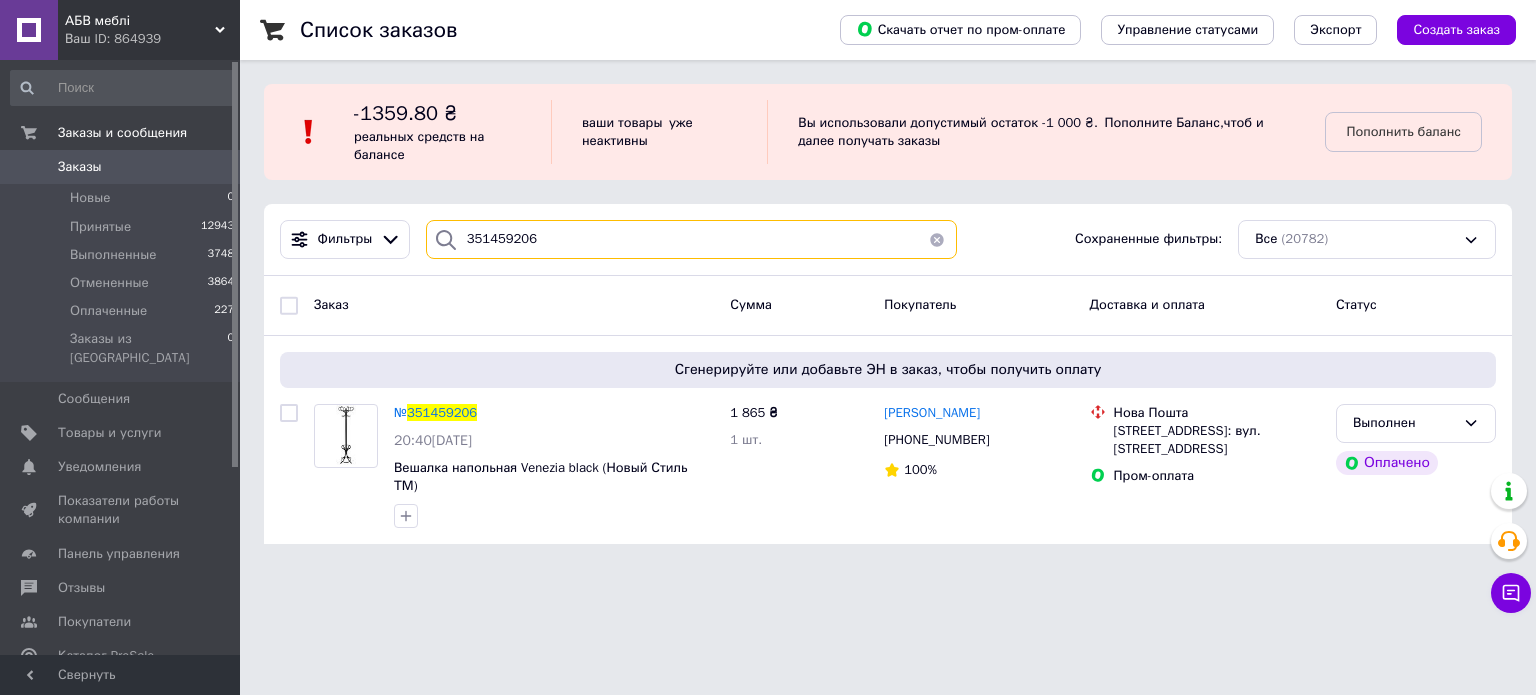 click on "351459206" at bounding box center [692, 239] 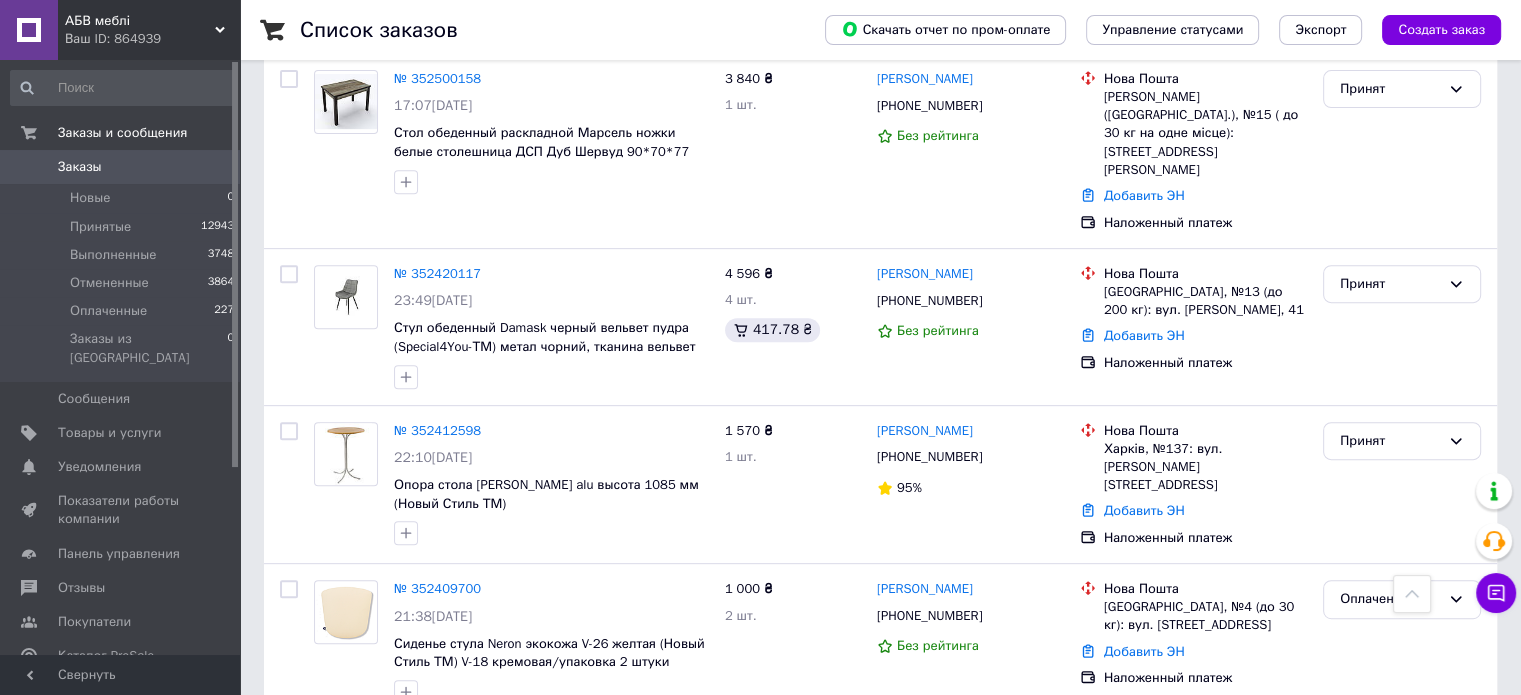 scroll, scrollTop: 900, scrollLeft: 0, axis: vertical 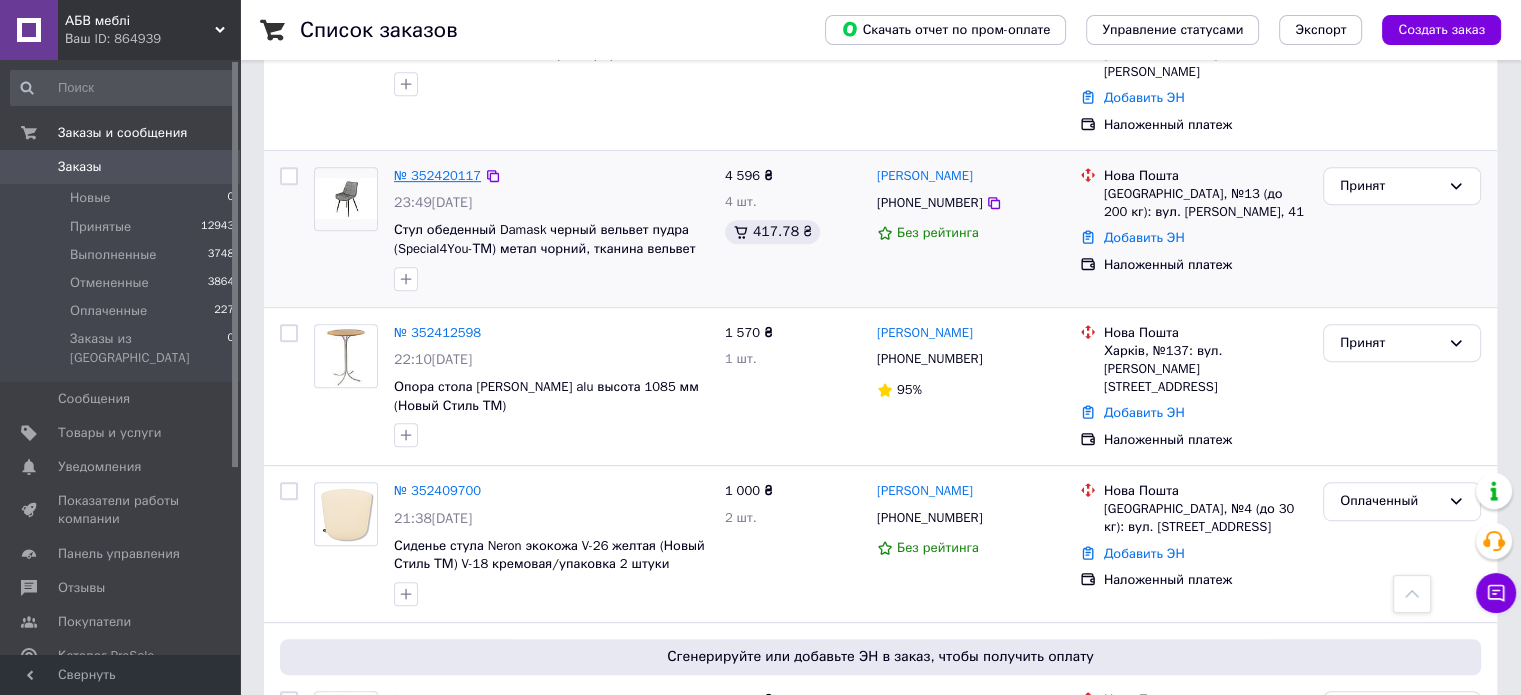 type 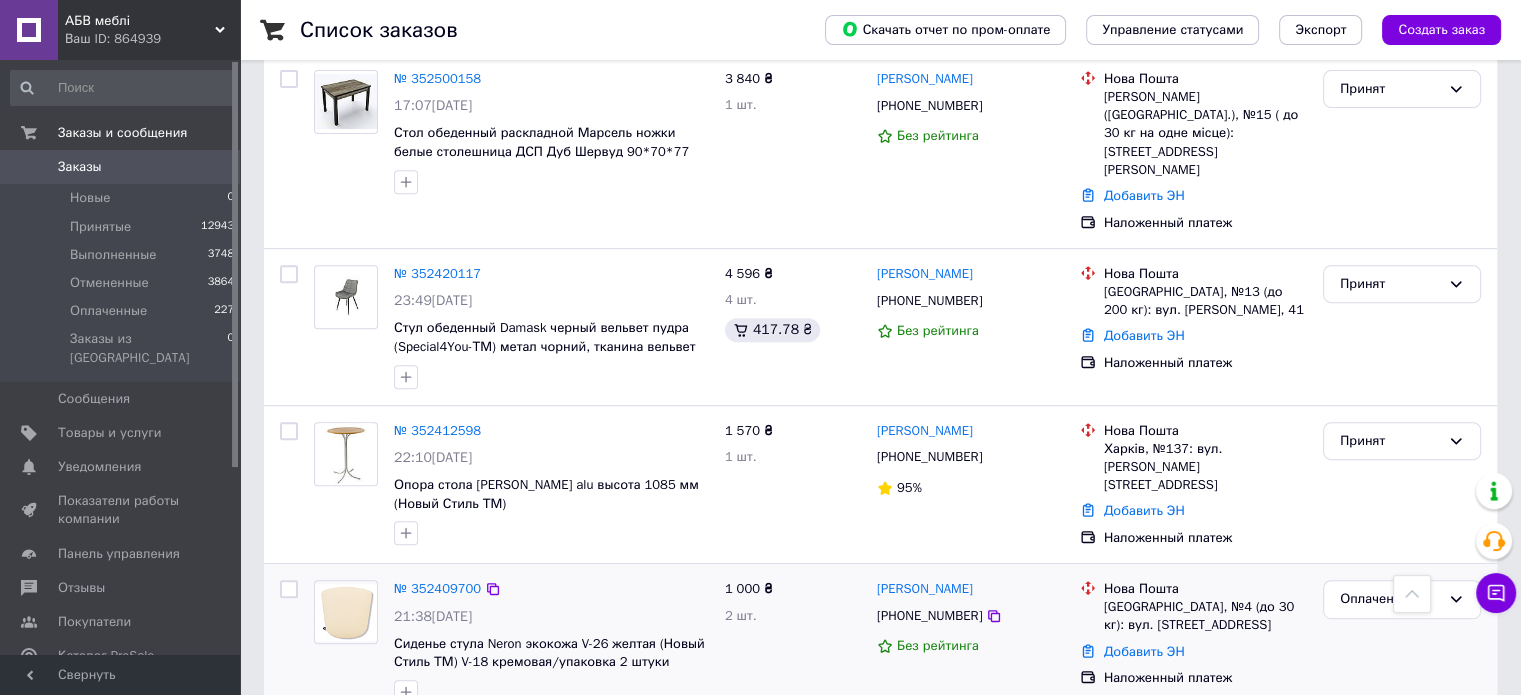 scroll, scrollTop: 800, scrollLeft: 0, axis: vertical 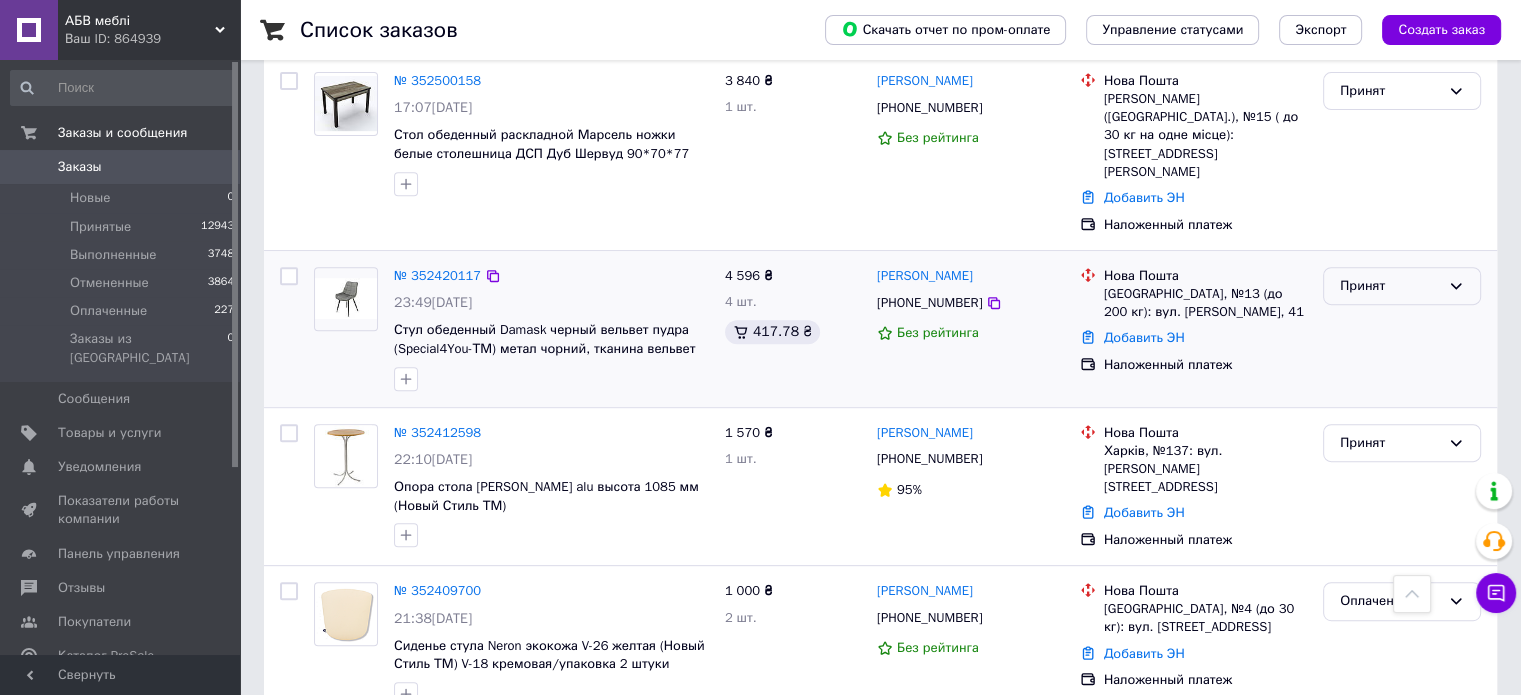 click on "Принят" at bounding box center [1390, 286] 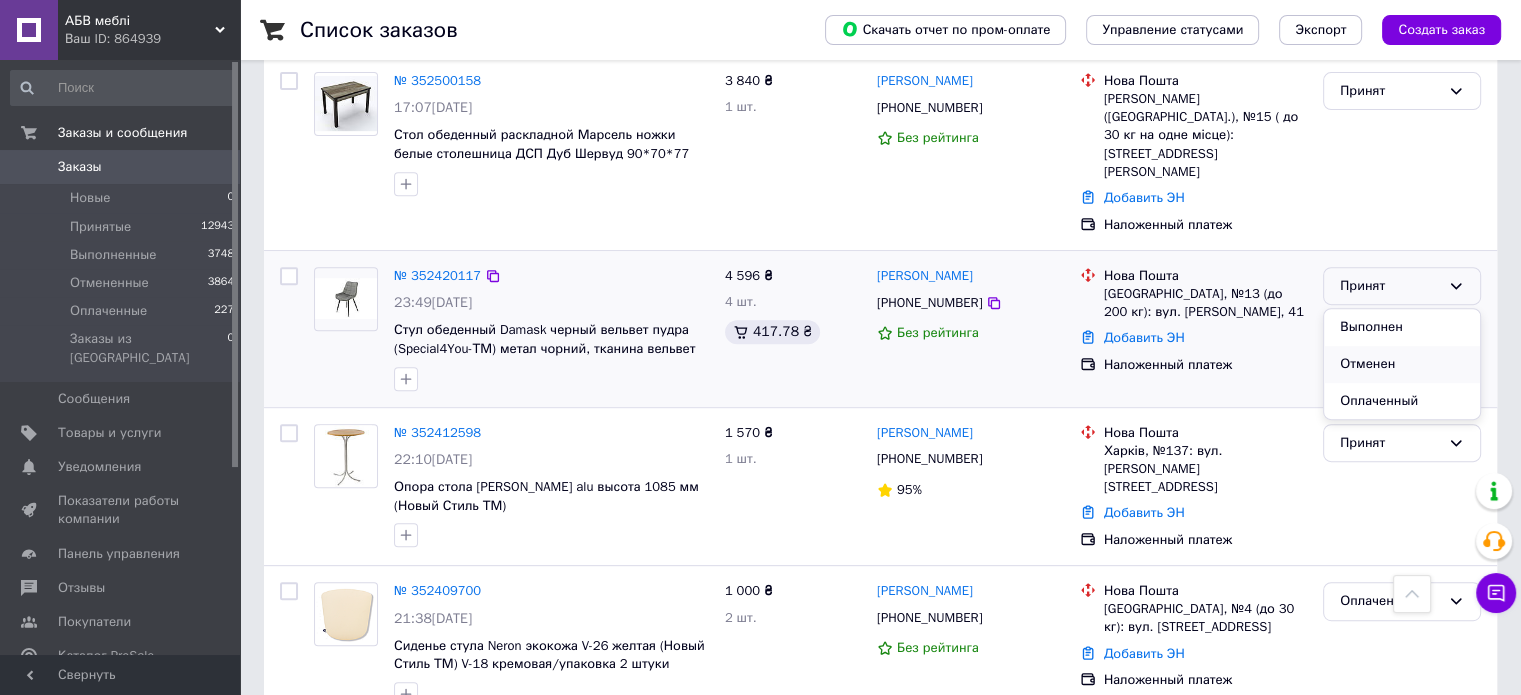 click on "Отменен" at bounding box center [1402, 364] 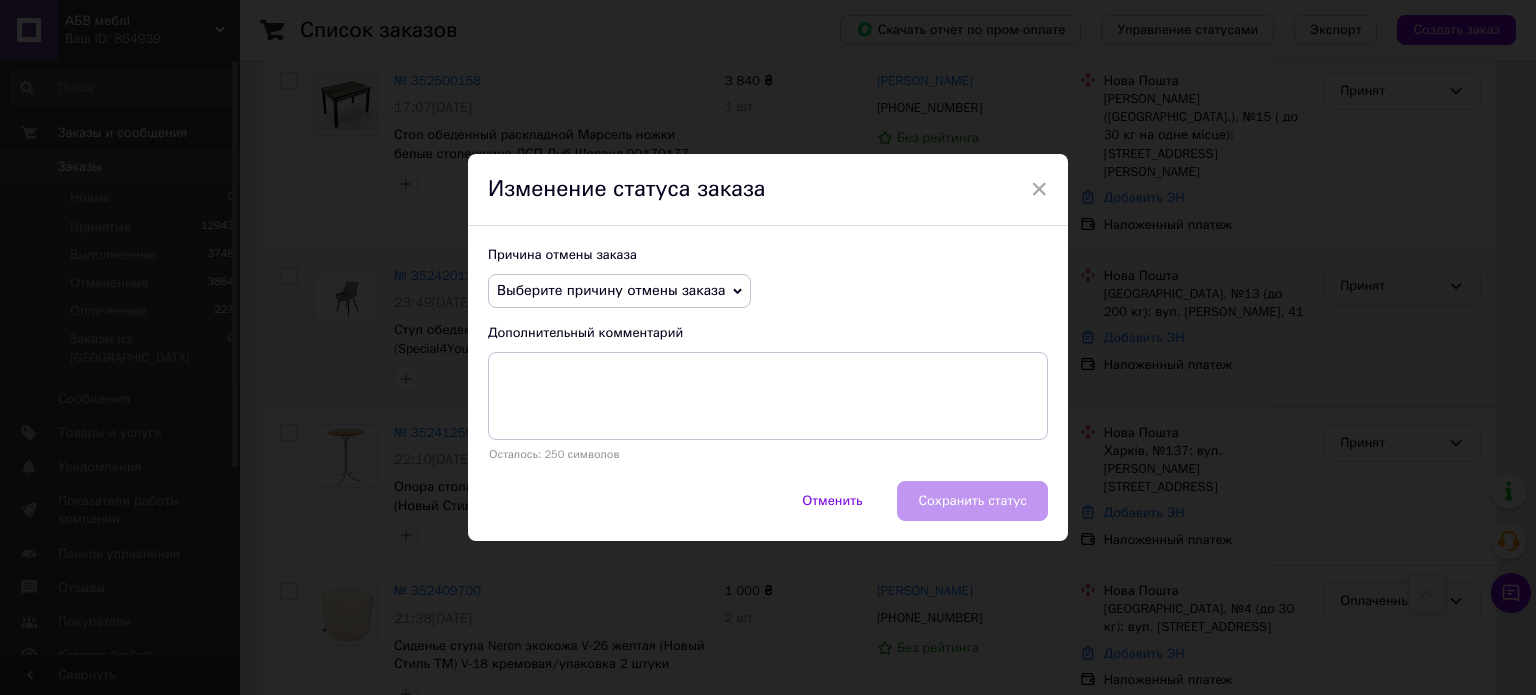 click on "Выберите причину отмены заказа" at bounding box center (611, 290) 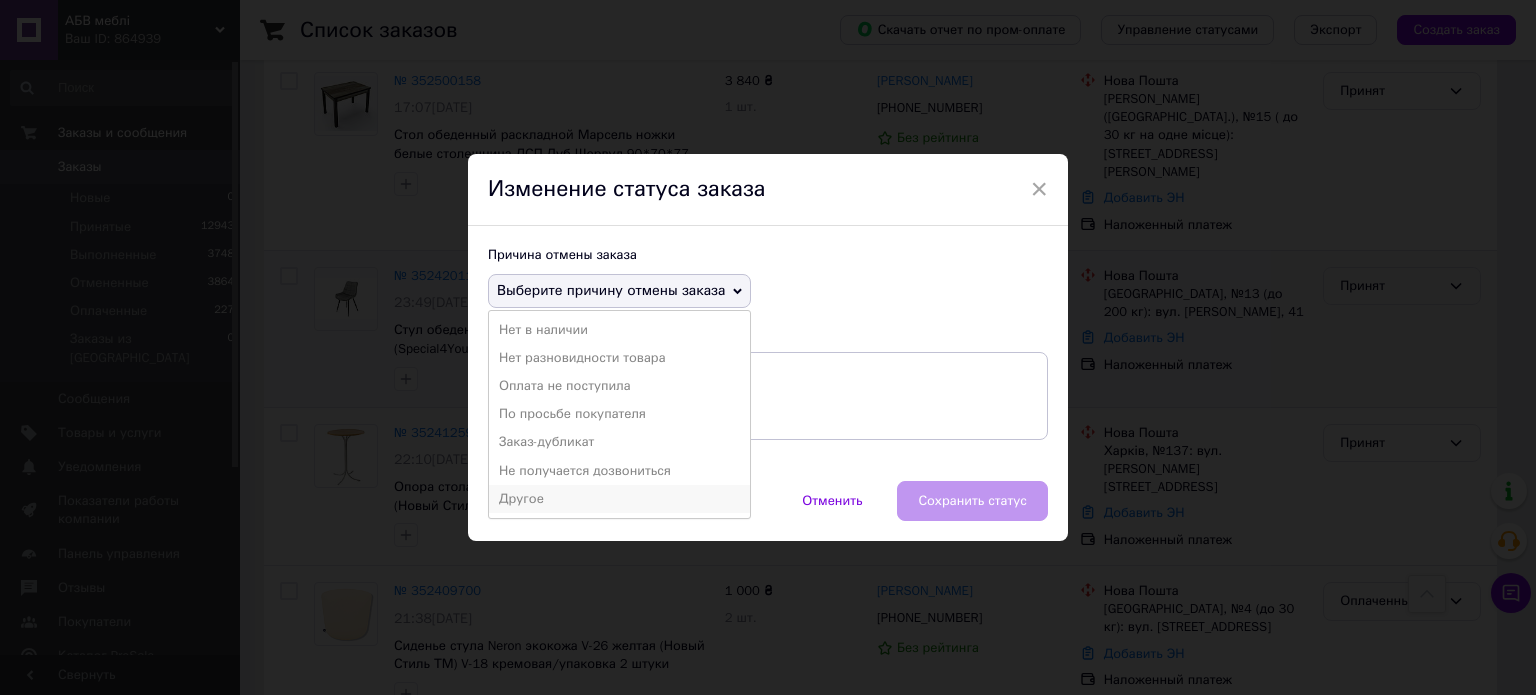 click on "Другое" at bounding box center (619, 499) 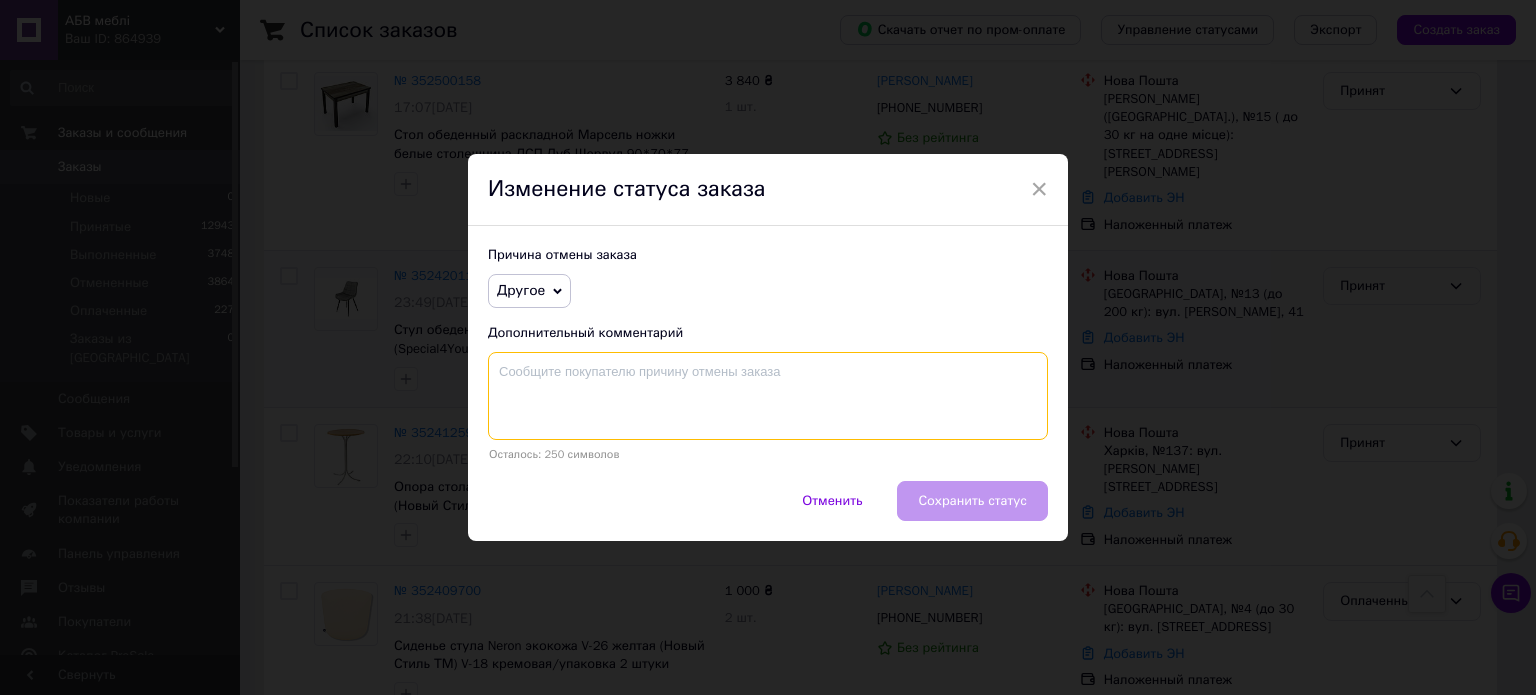 click at bounding box center (768, 396) 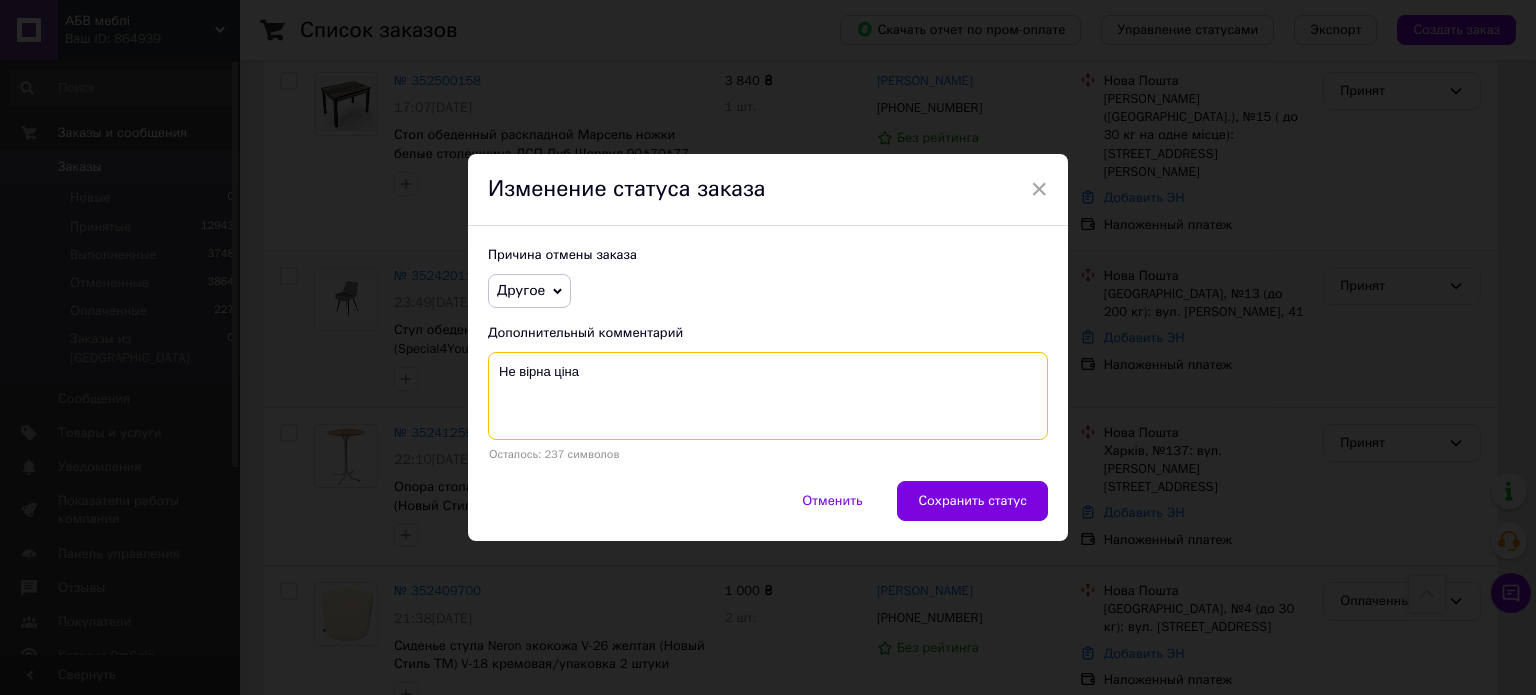 type on "Не вірна ціна." 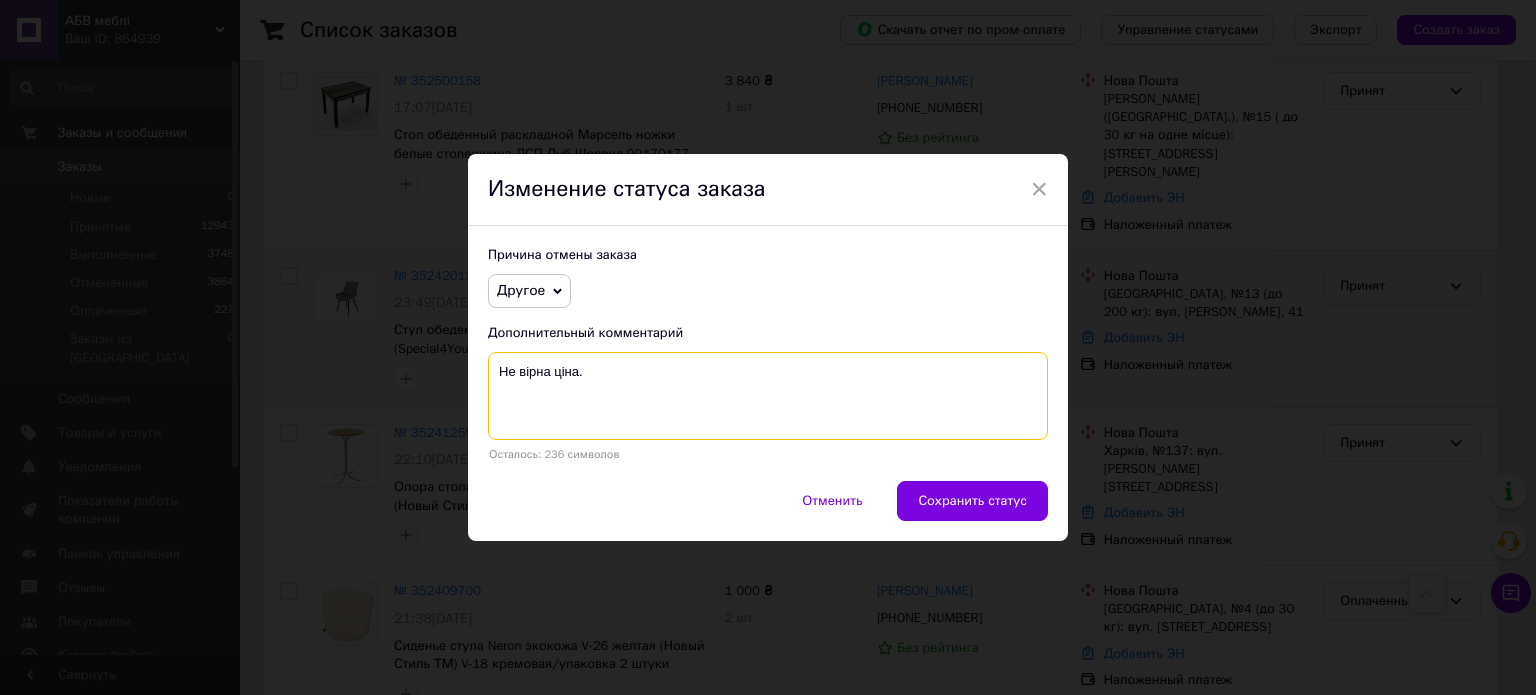 drag, startPoint x: 660, startPoint y: 393, endPoint x: 461, endPoint y: 359, distance: 201.88364 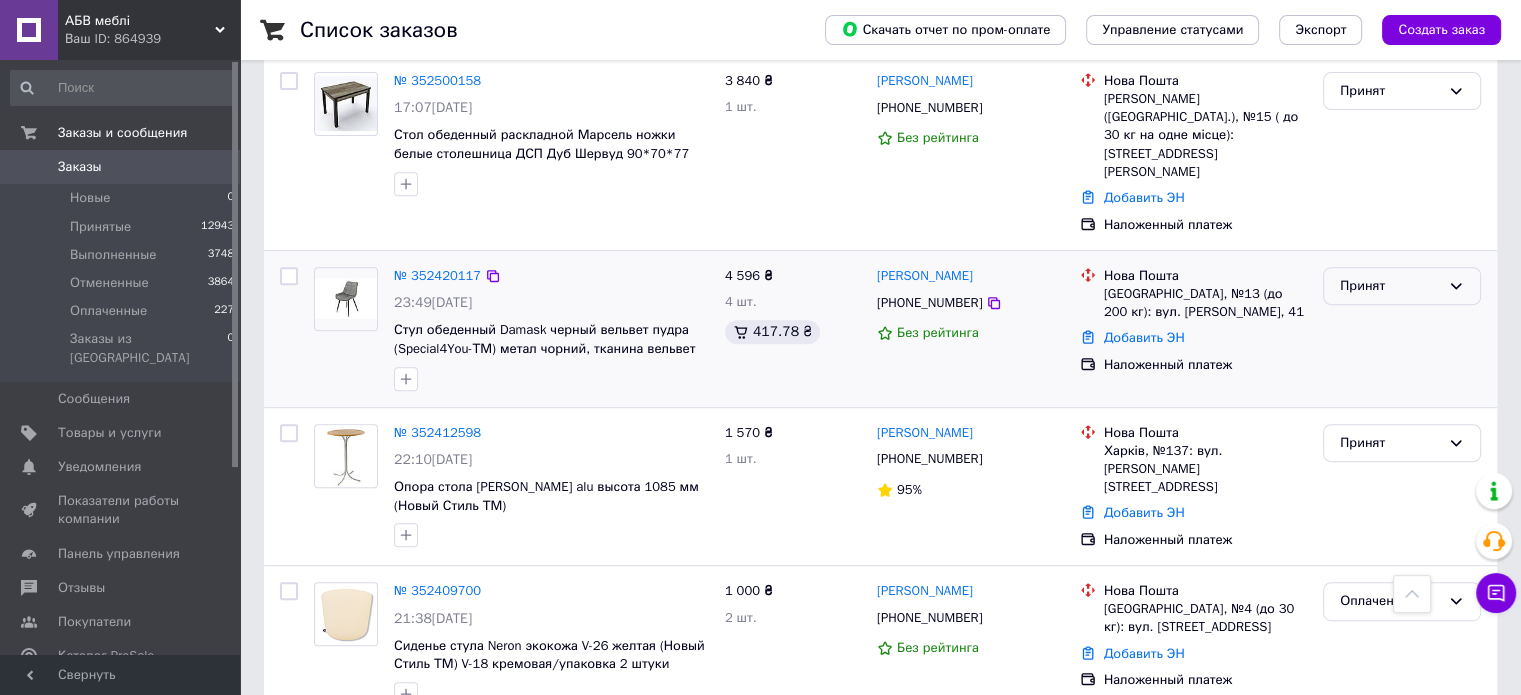 click on "Принят" at bounding box center (1402, 286) 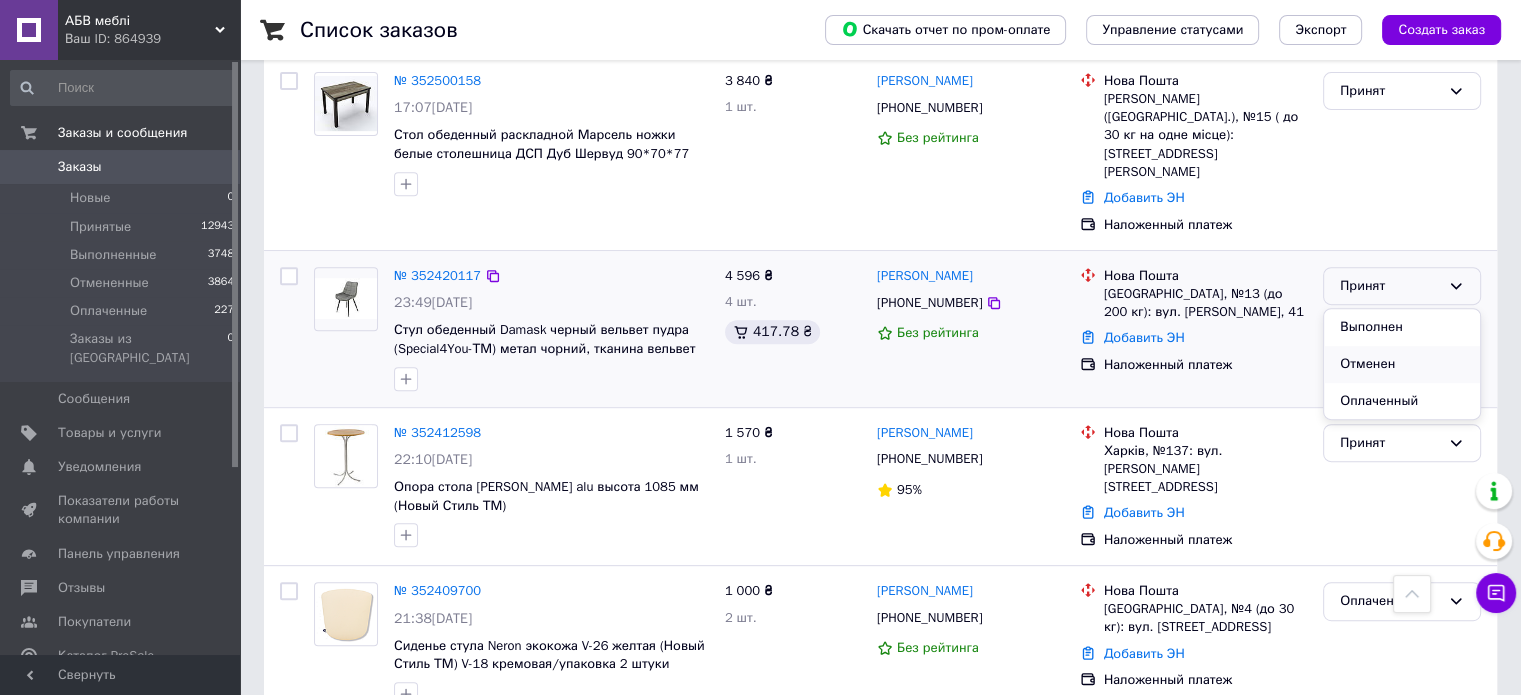 click on "Отменен" at bounding box center (1402, 364) 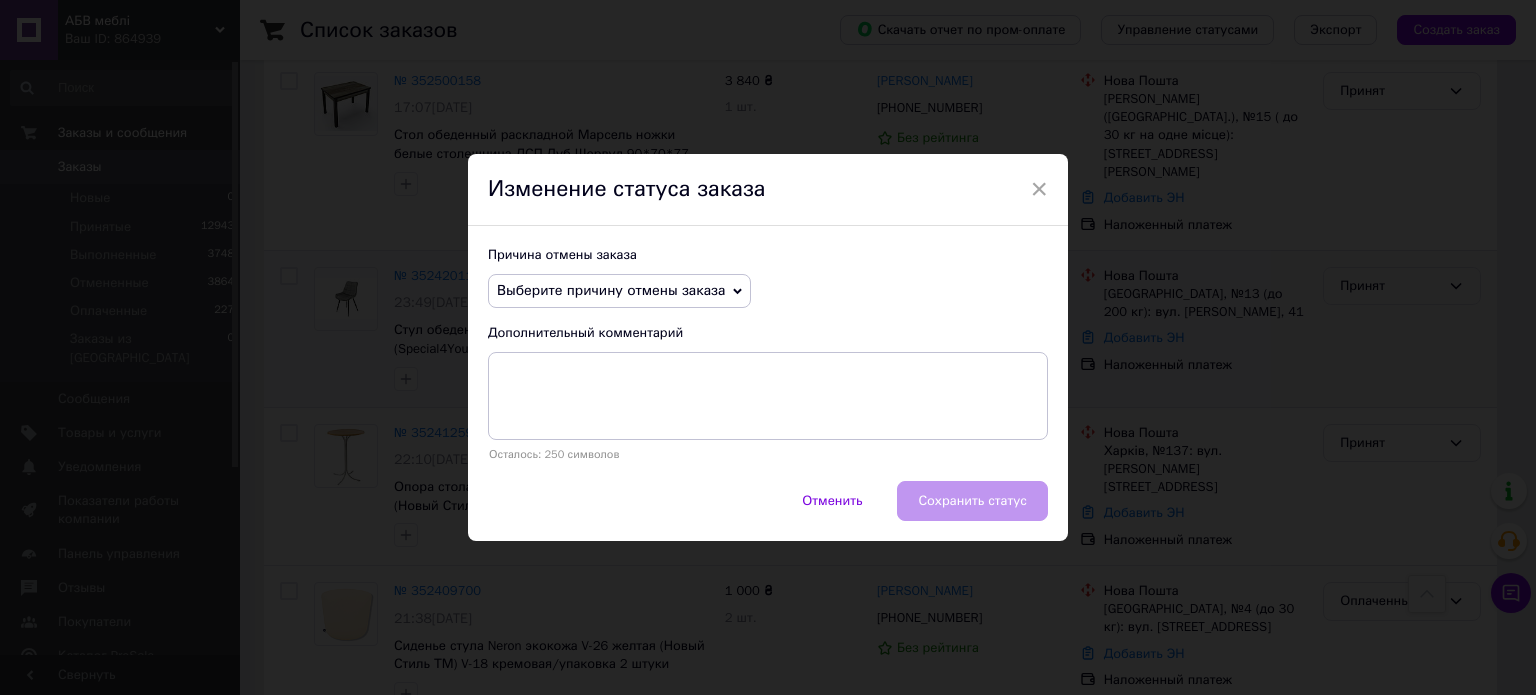 click on "Выберите причину отмены заказа" at bounding box center [611, 290] 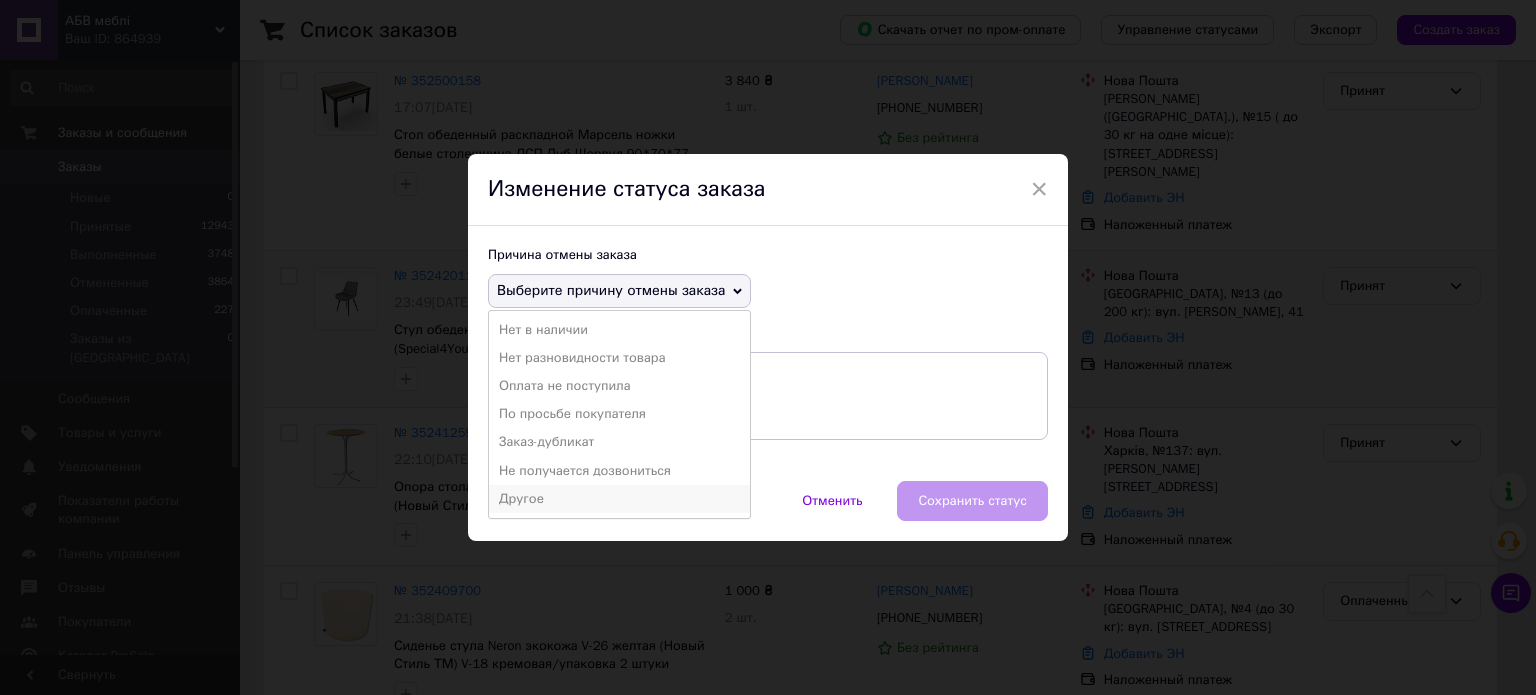 click on "Другое" at bounding box center (619, 499) 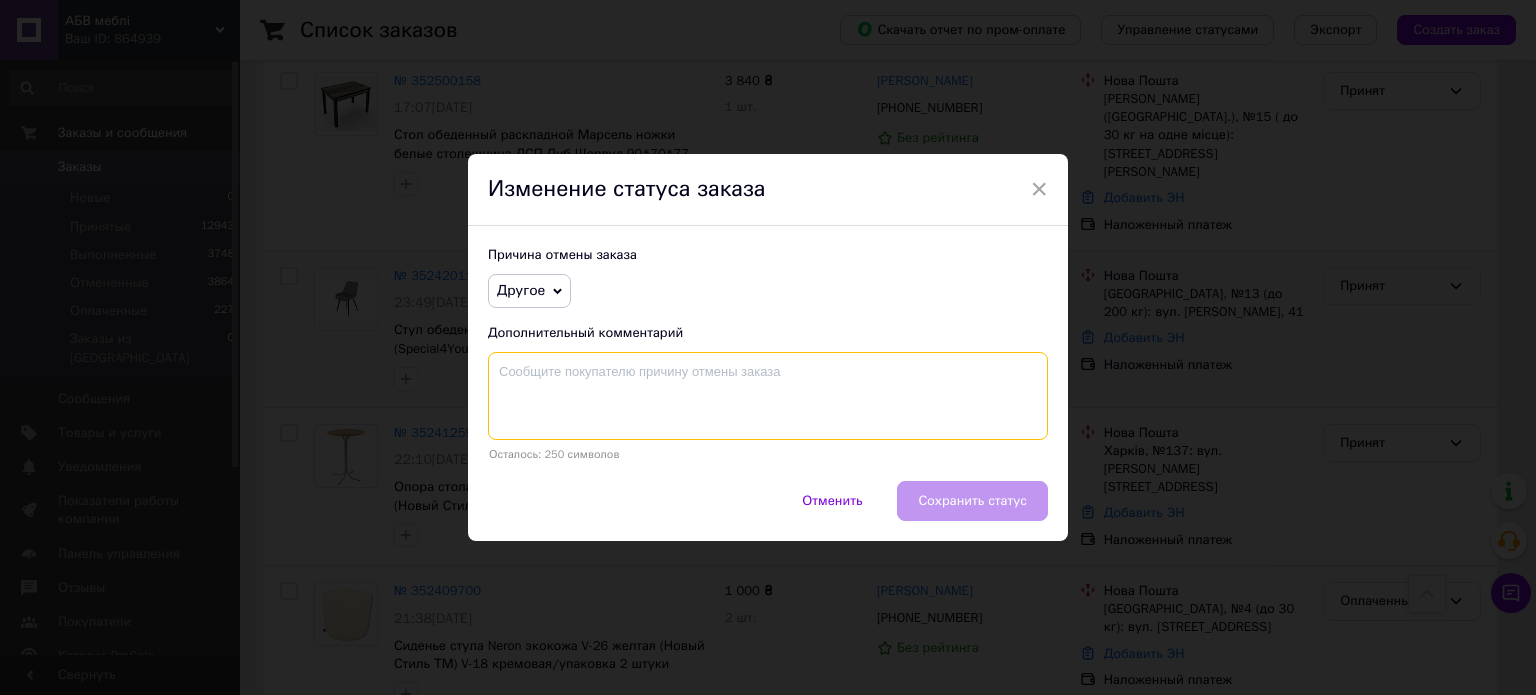 click at bounding box center (768, 396) 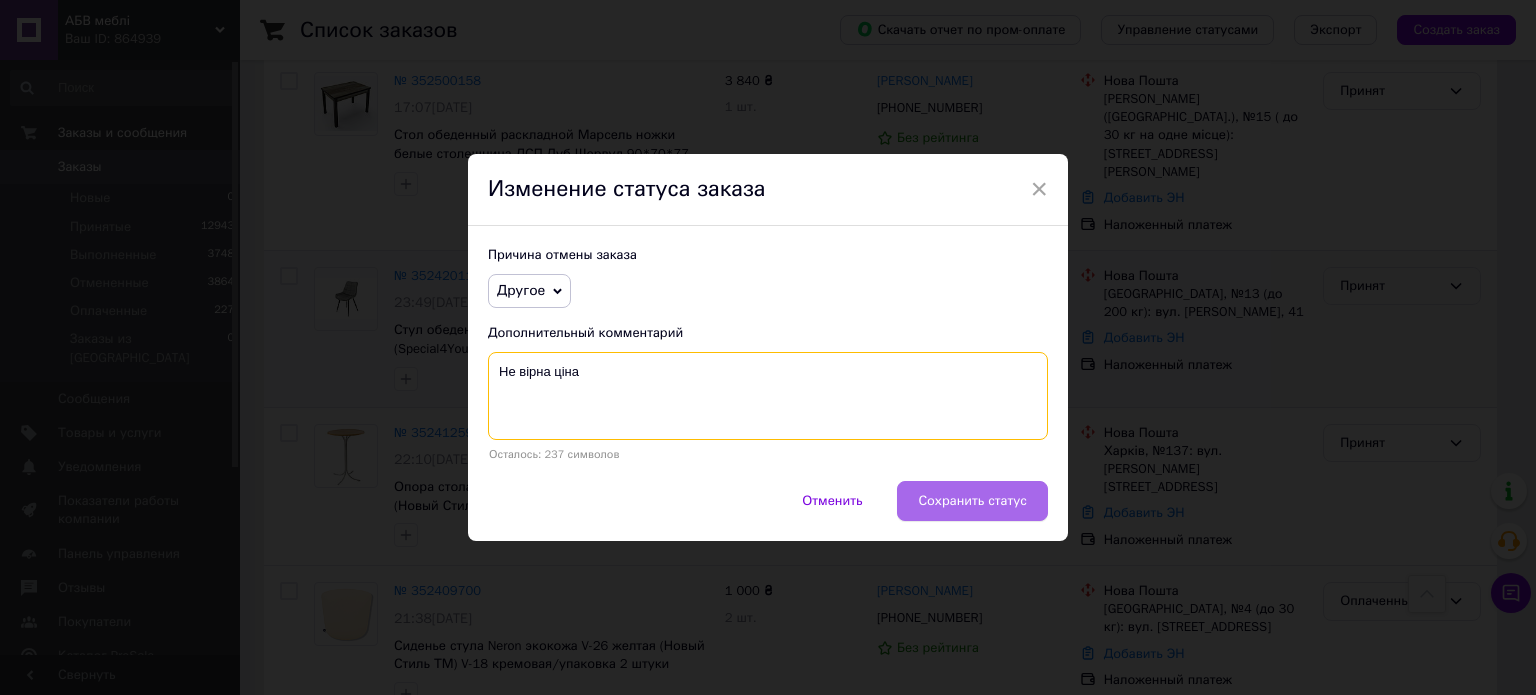 type on "Не вірна ціна" 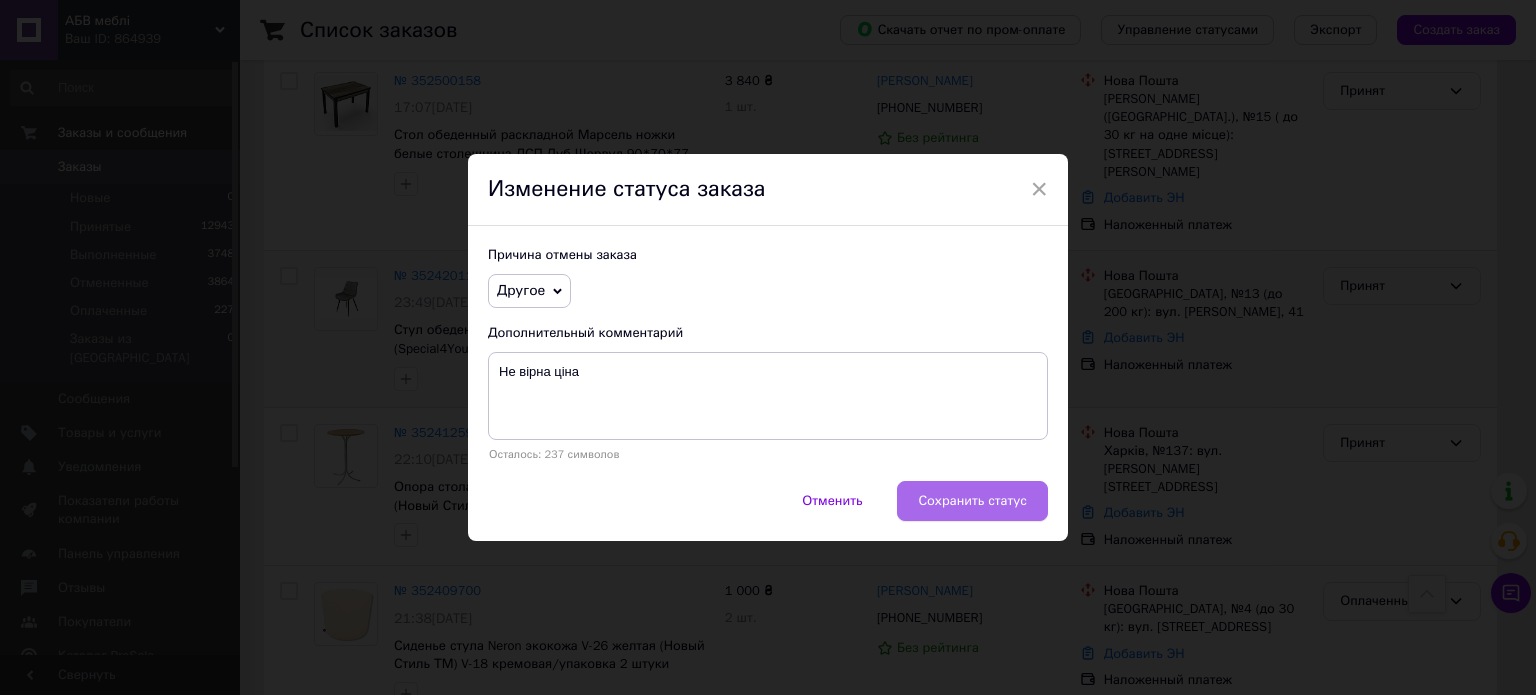 click on "Сохранить статус" at bounding box center [972, 501] 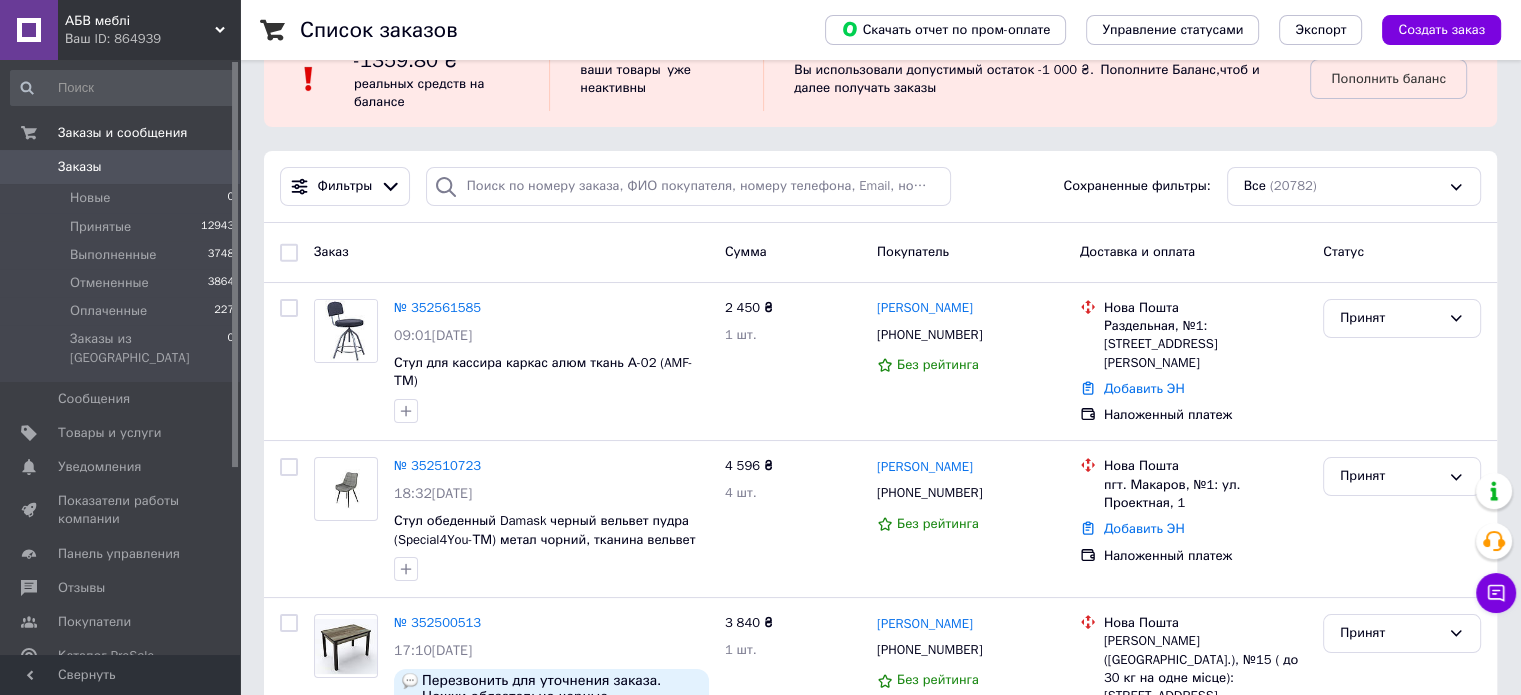 scroll, scrollTop: 200, scrollLeft: 0, axis: vertical 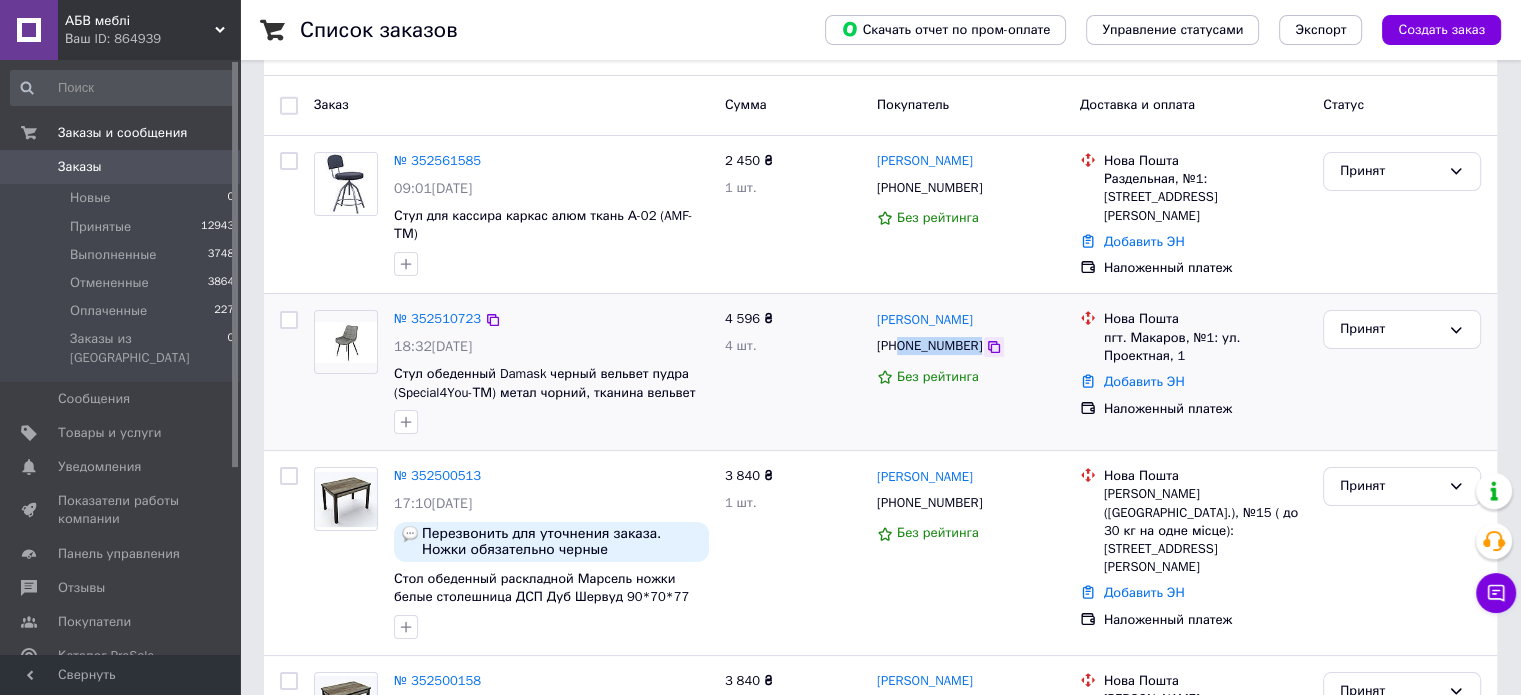 drag, startPoint x: 901, startPoint y: 327, endPoint x: 973, endPoint y: 330, distance: 72.06247 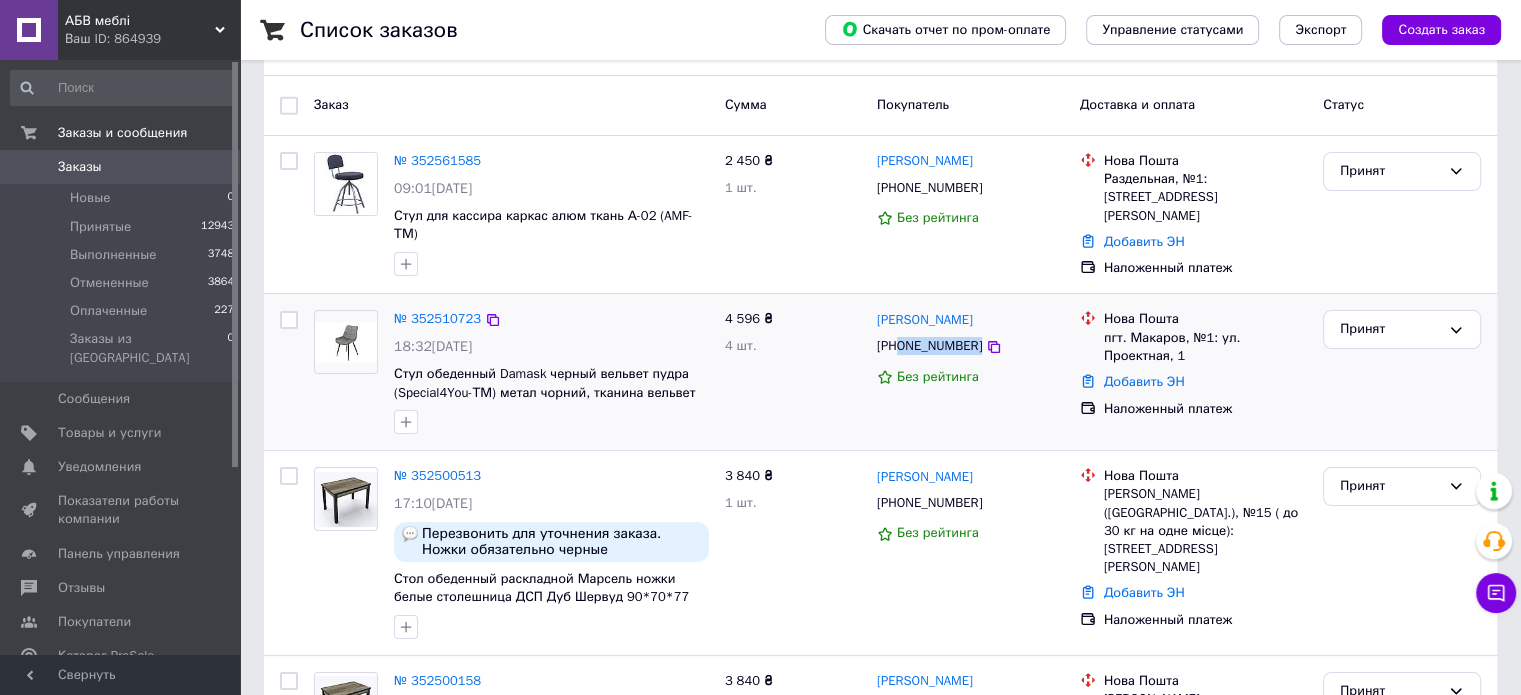 copy on "0665698385" 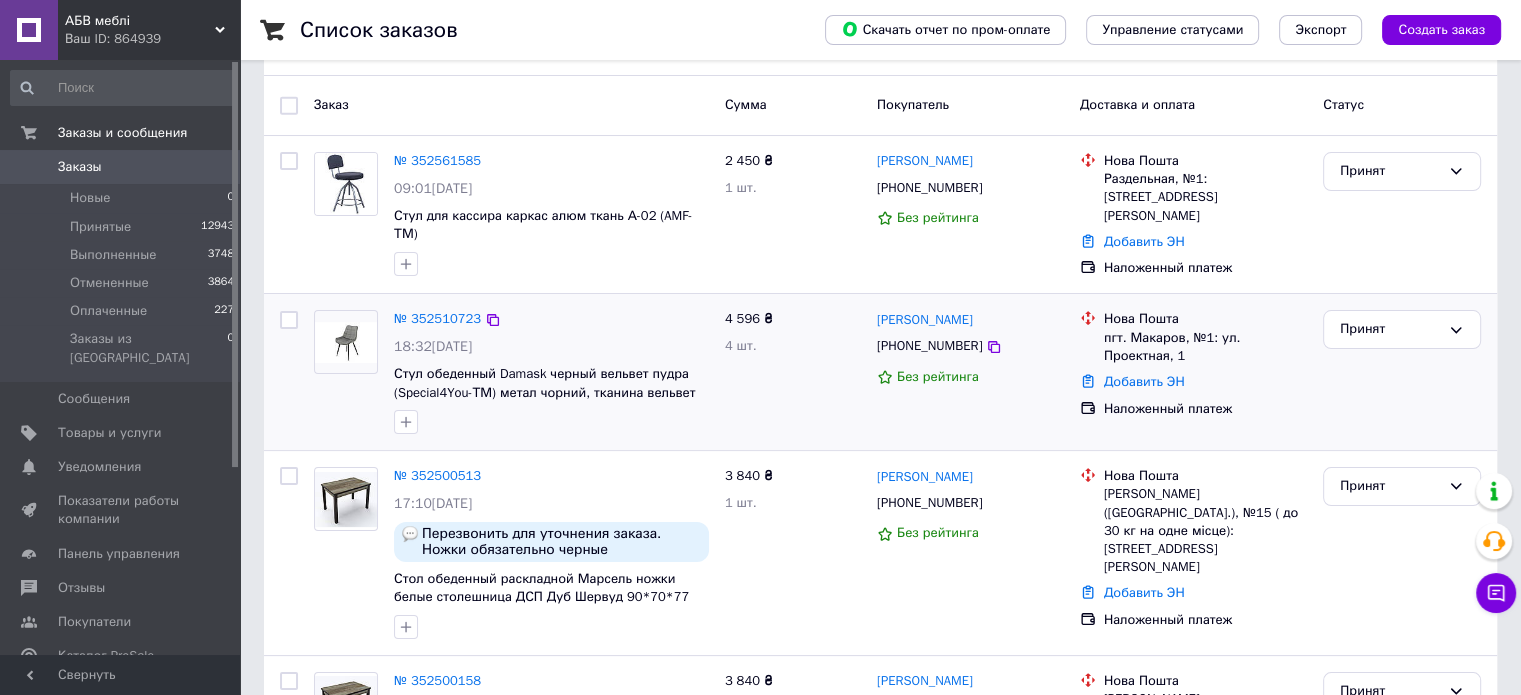 click on "4 596 ₴ 4 шт." at bounding box center (793, 372) 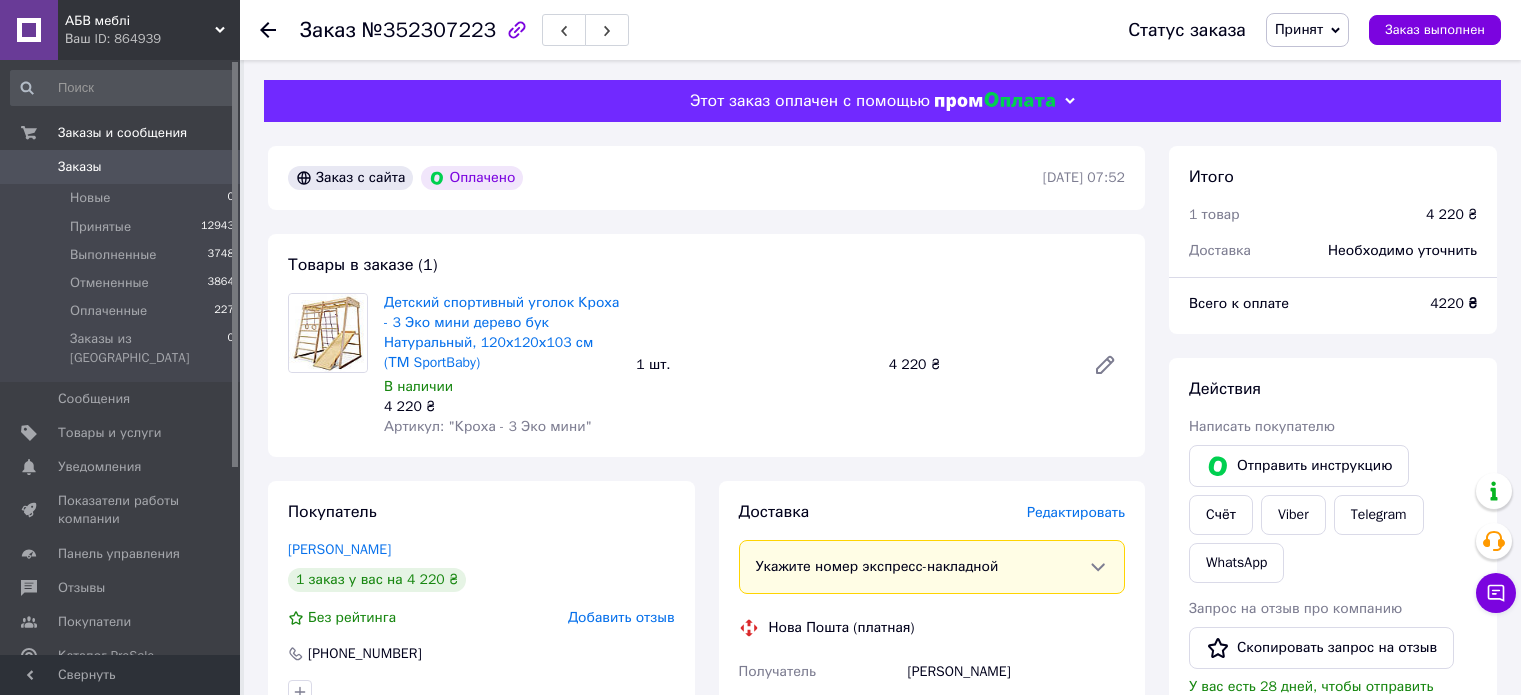 scroll, scrollTop: 0, scrollLeft: 0, axis: both 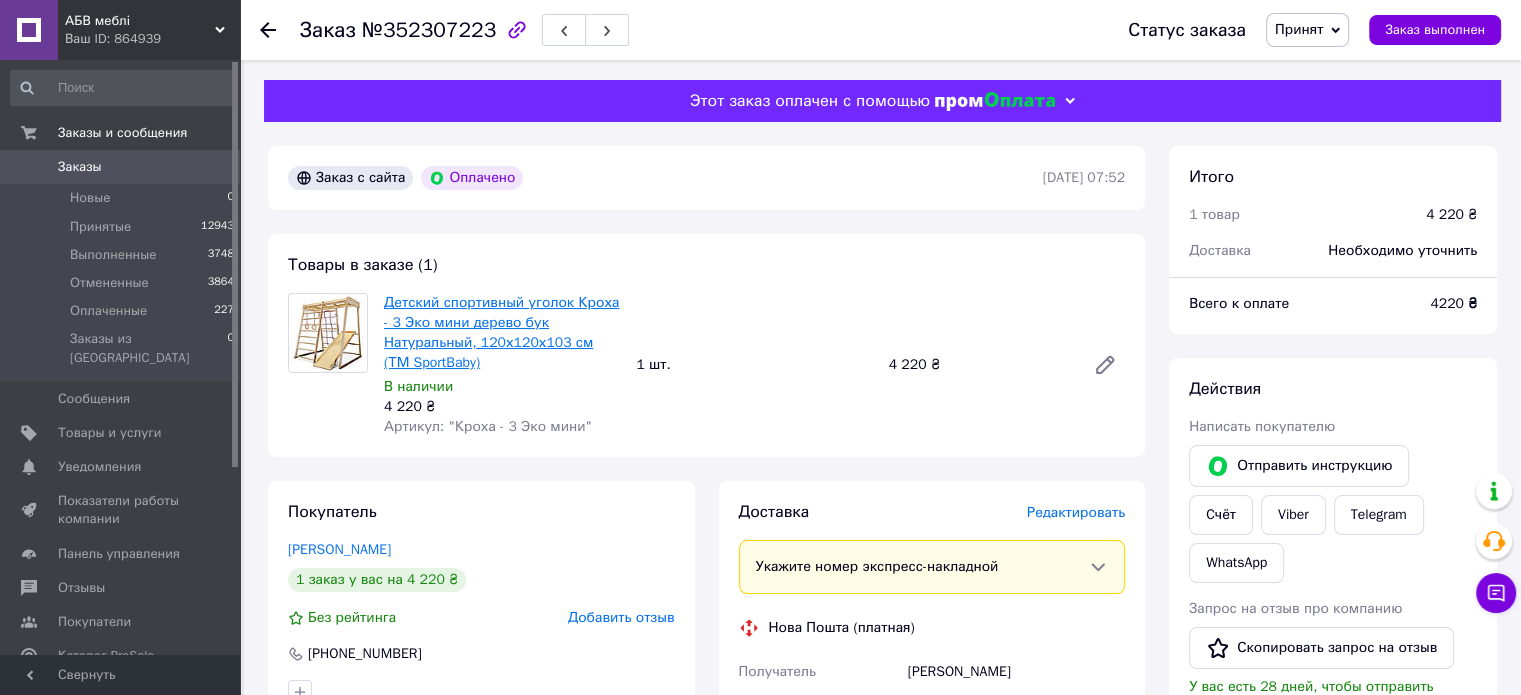 click on "Детский спортивный уголок Кроха - 3 Эко мини дерево бук Натуральный, 120х120х103 см (ТМ SportBaby)" at bounding box center [501, 332] 